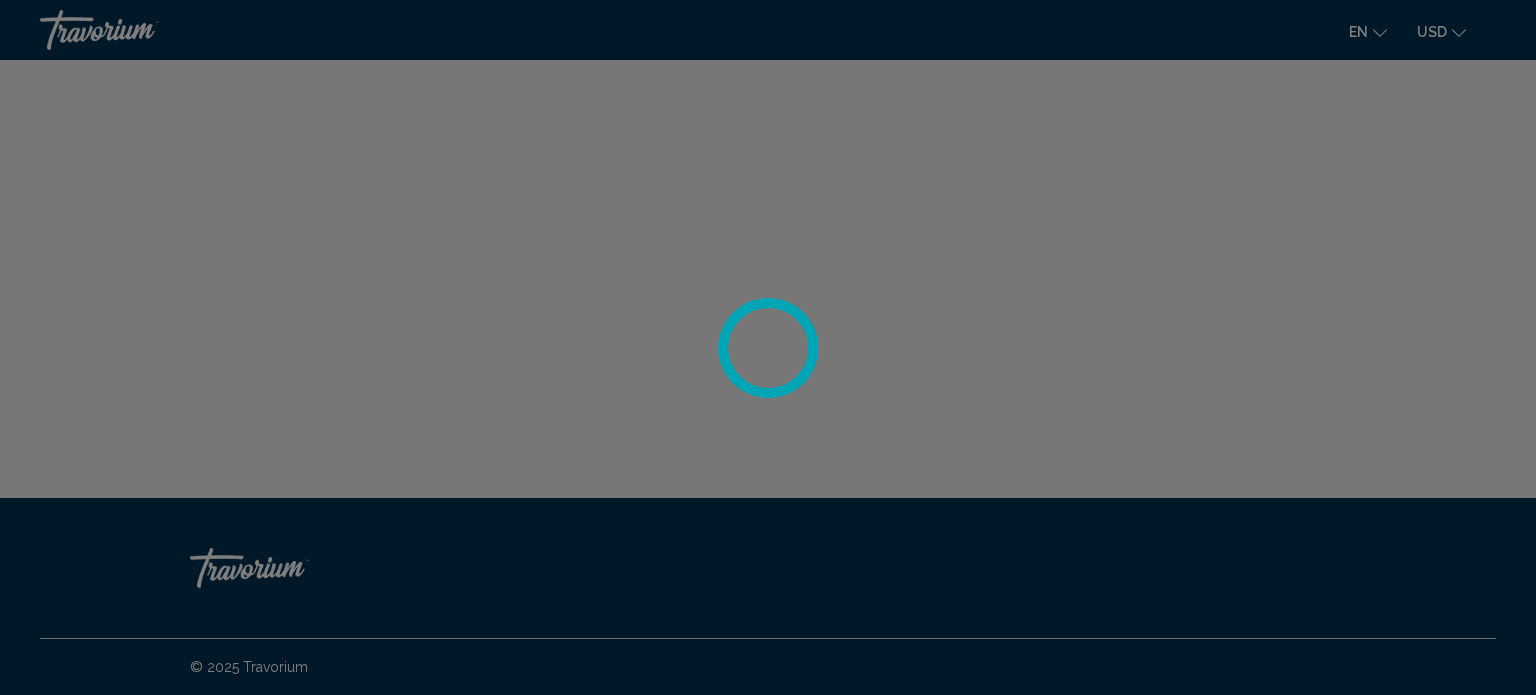 scroll, scrollTop: 0, scrollLeft: 0, axis: both 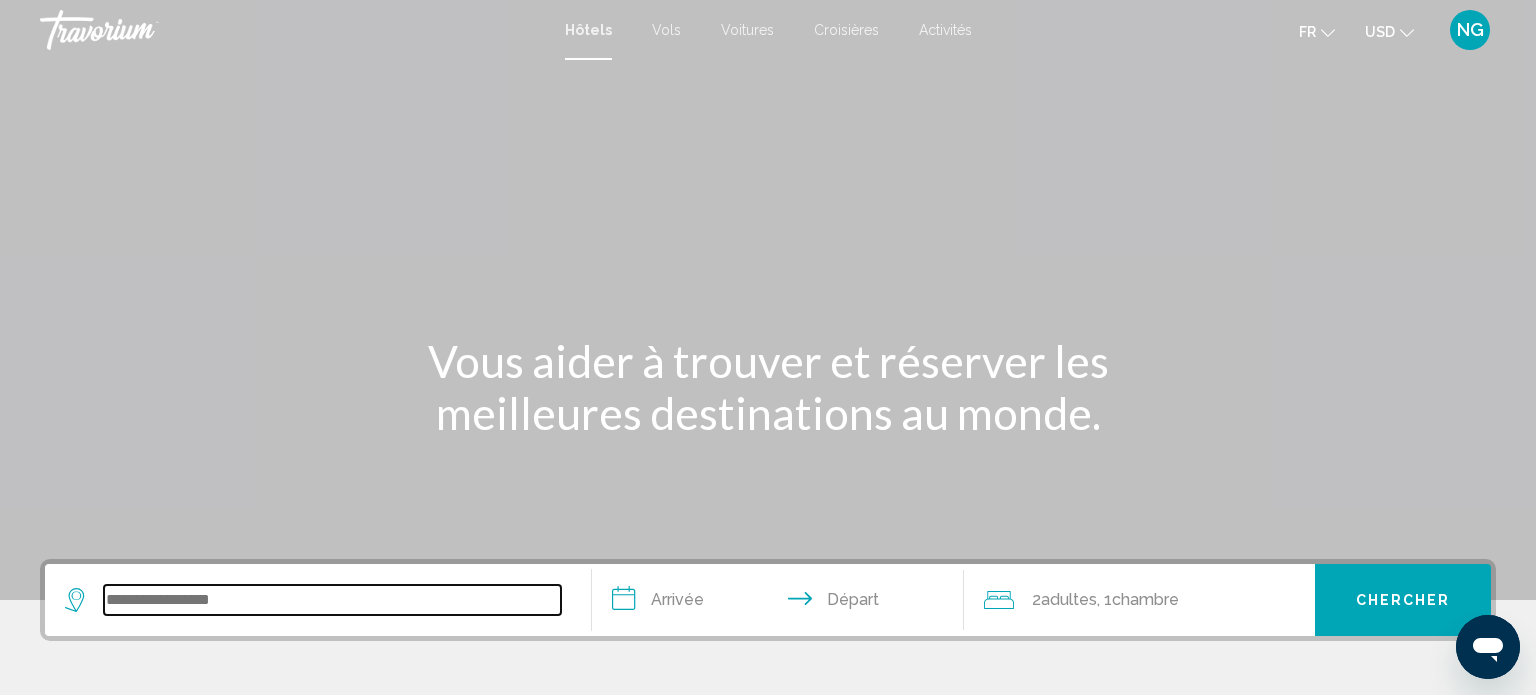 click at bounding box center [332, 600] 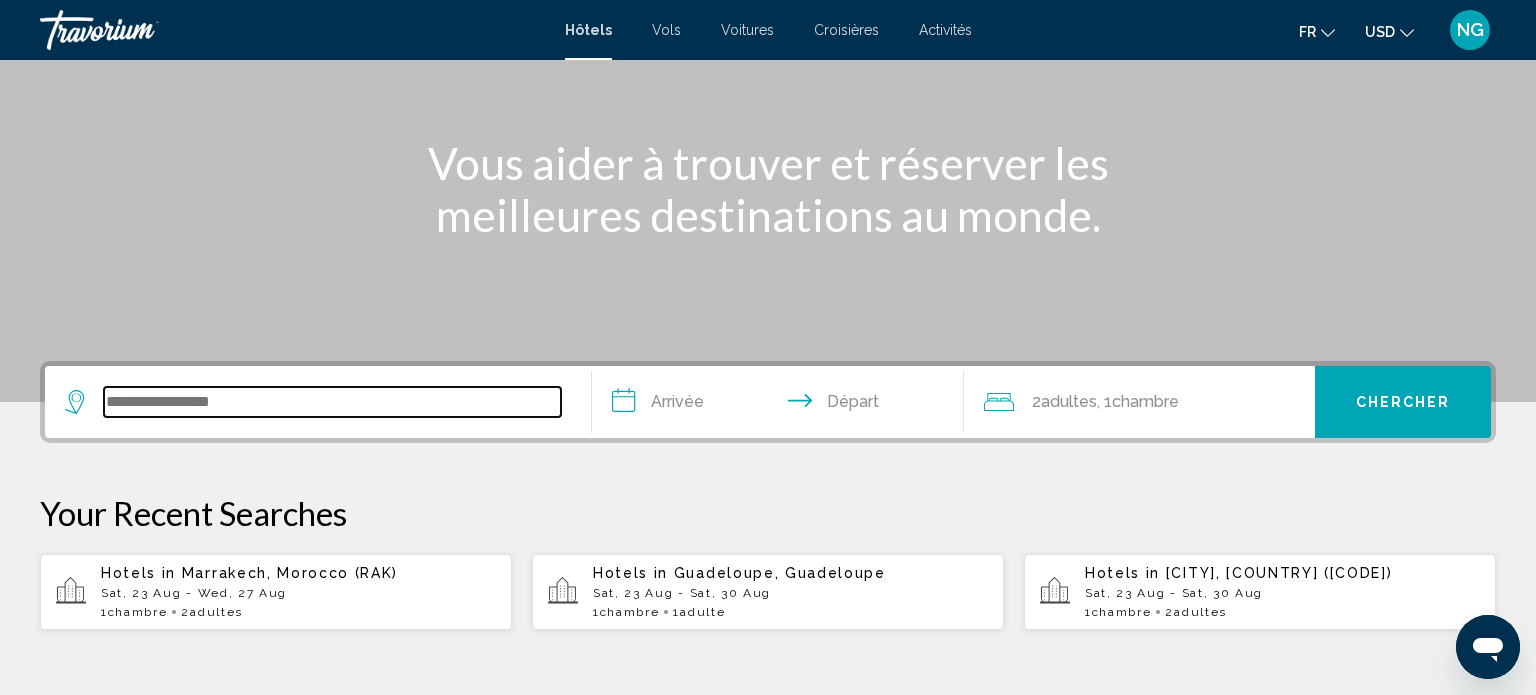 scroll, scrollTop: 493, scrollLeft: 0, axis: vertical 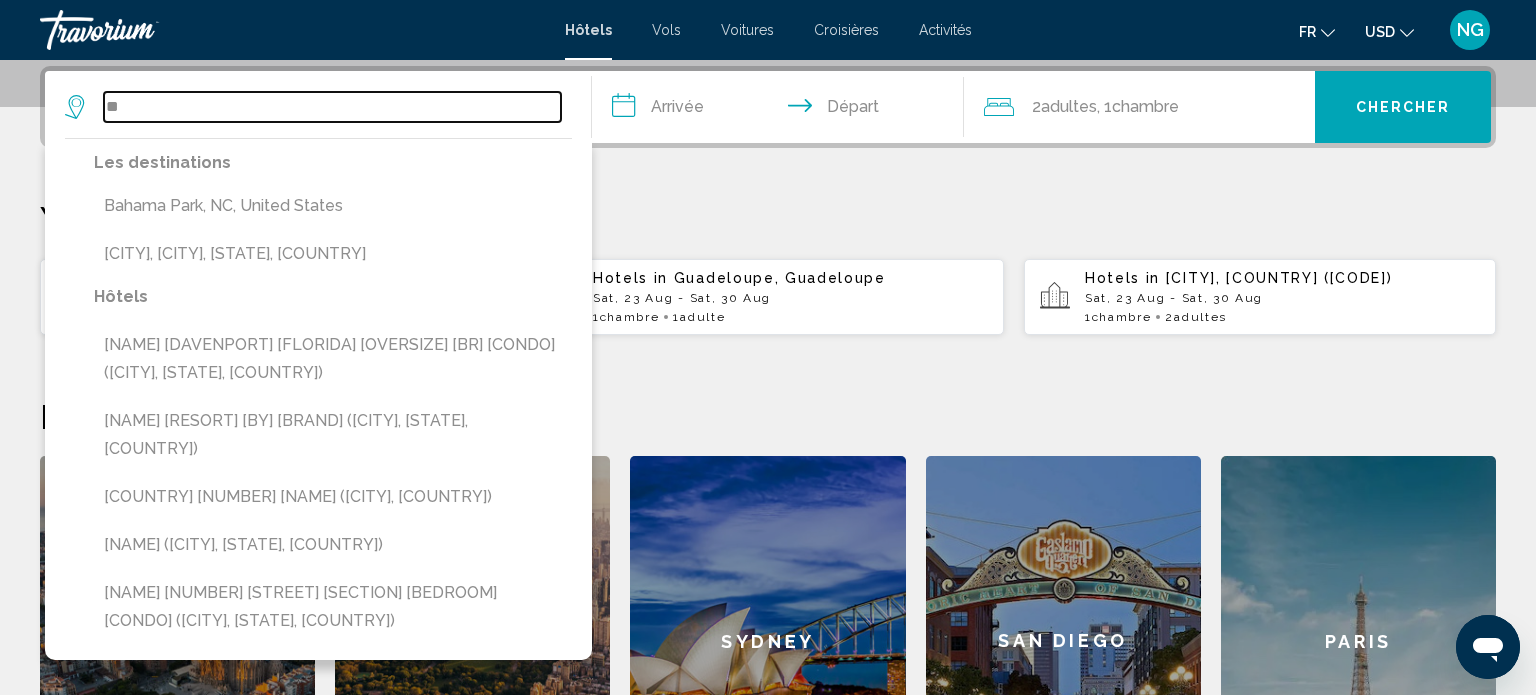 type on "*" 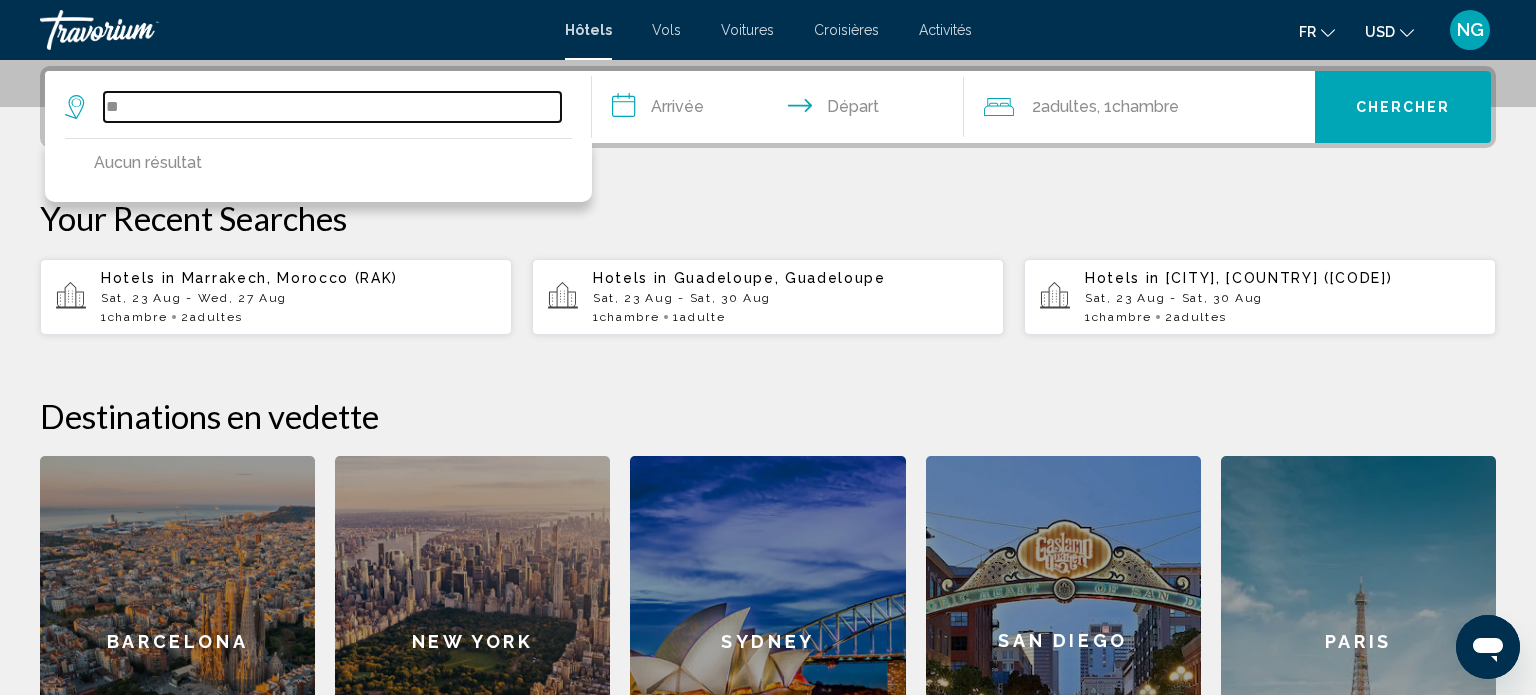 type on "*" 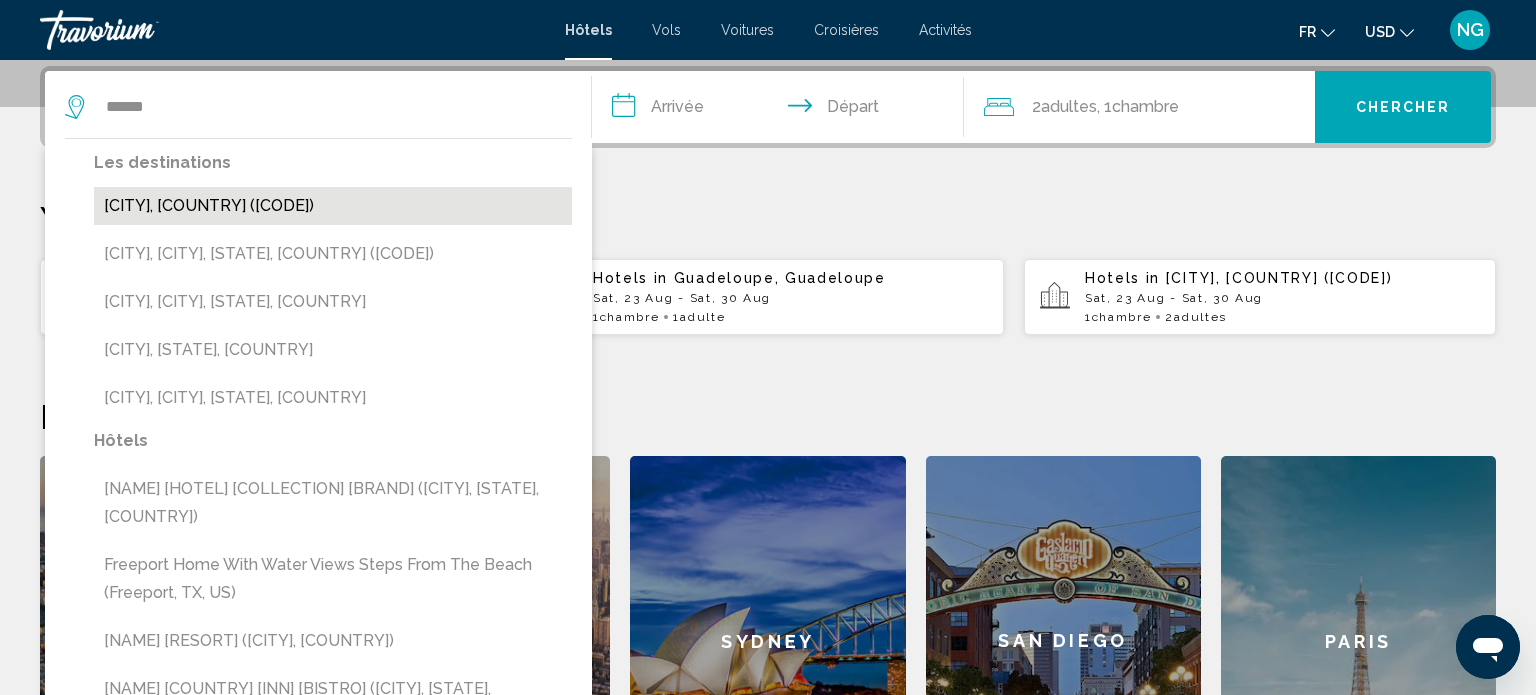click on "[CITY], [COUNTRY] ([CODE])" at bounding box center (333, 206) 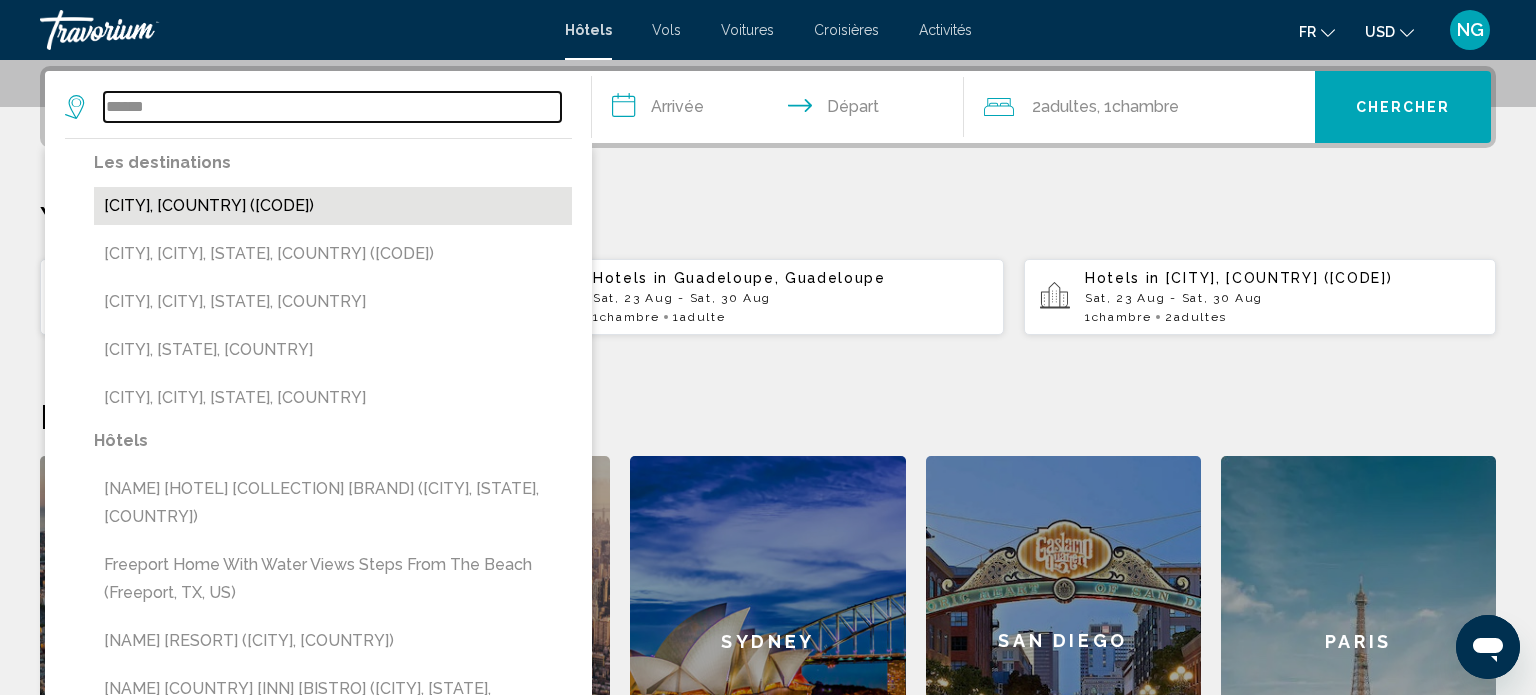 type on "**********" 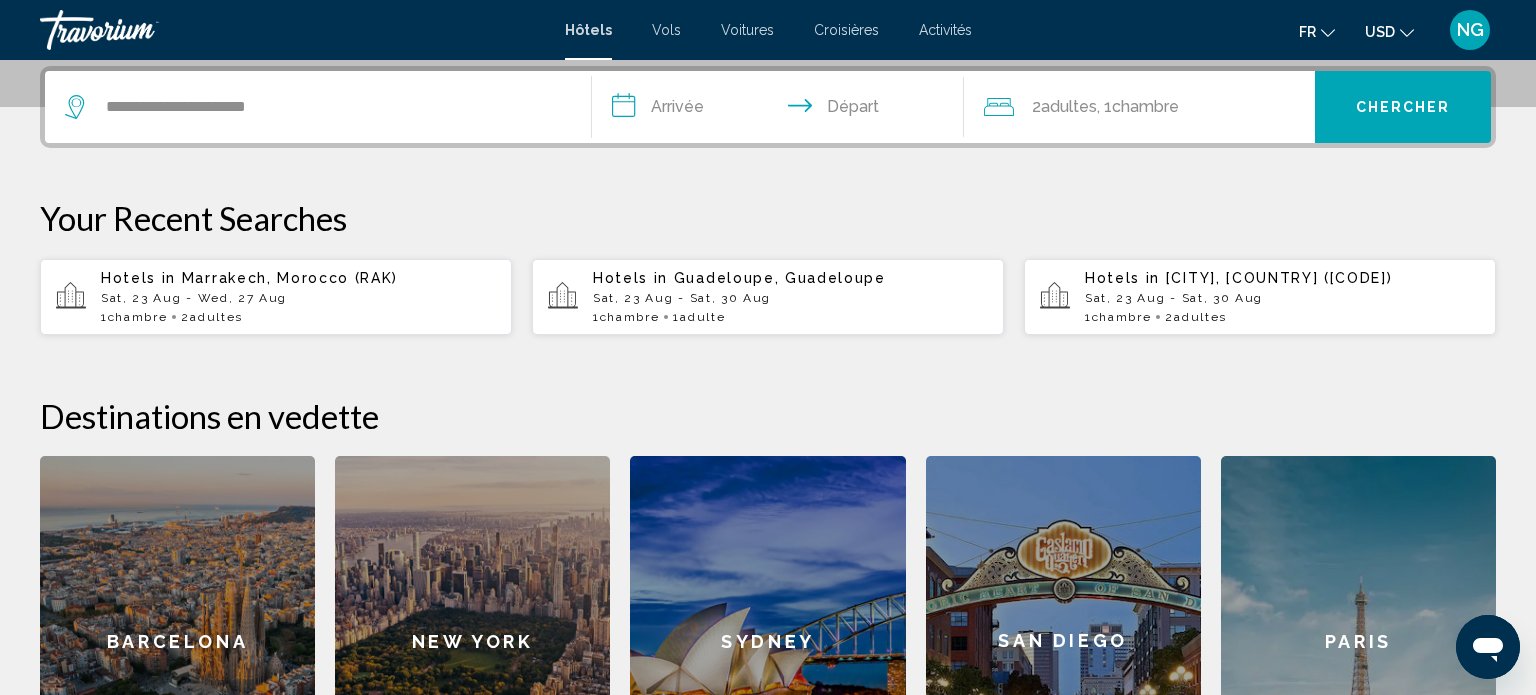 click on "**********" at bounding box center (782, 110) 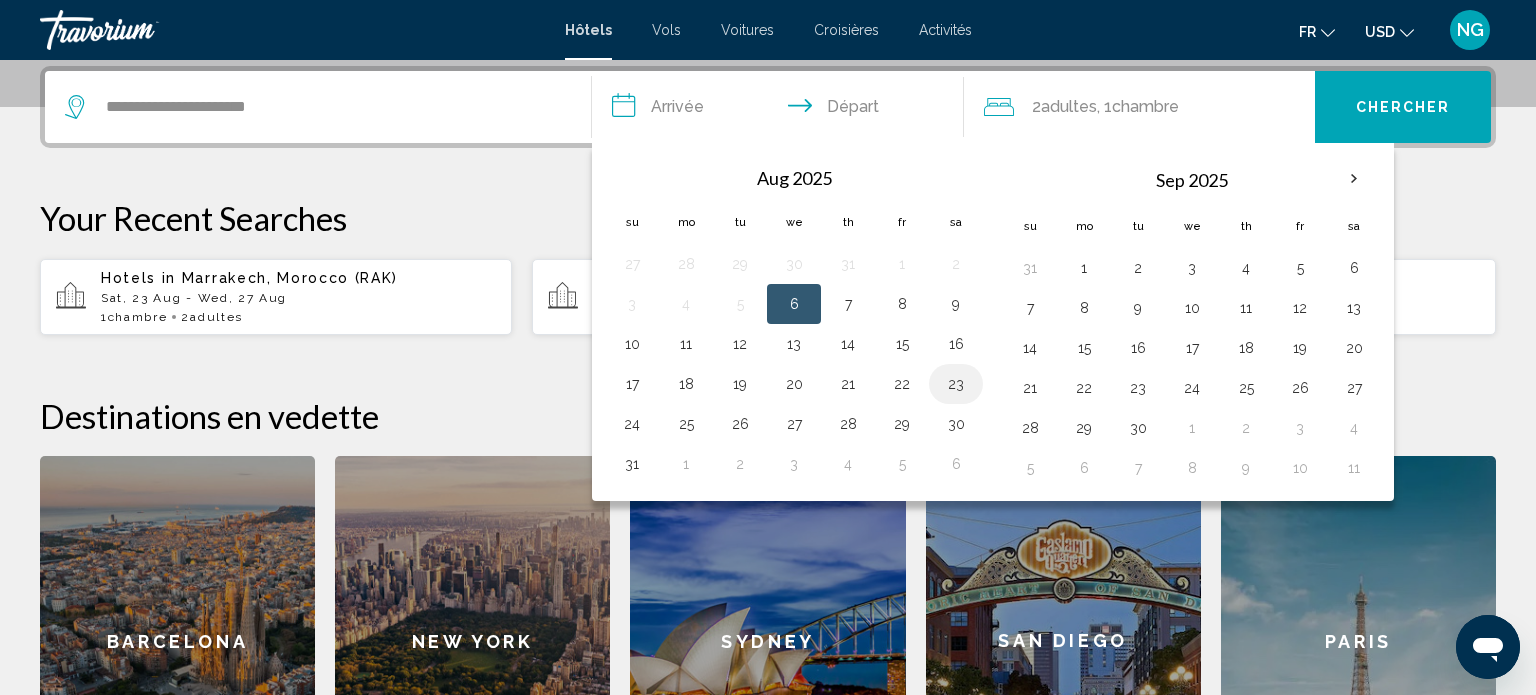 click on "23" at bounding box center (956, 384) 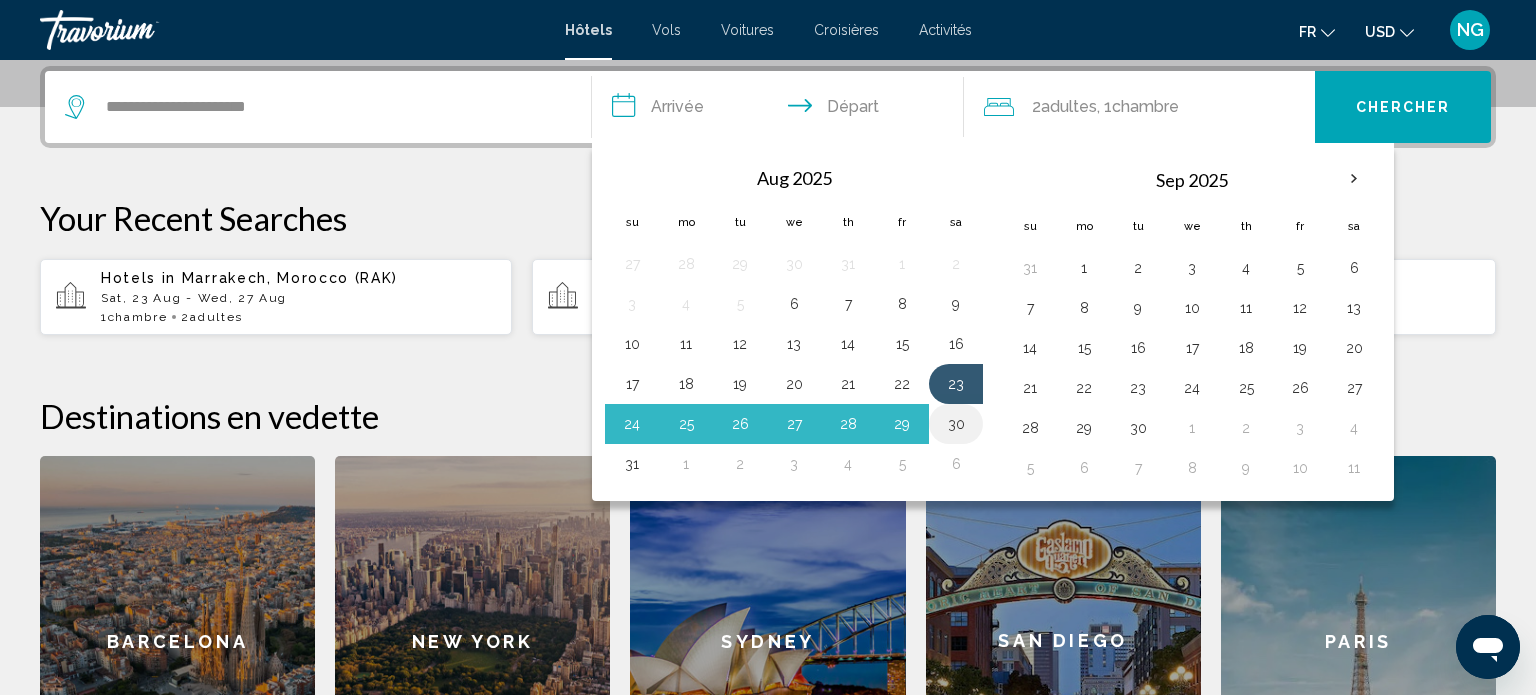 click on "30" at bounding box center (956, 424) 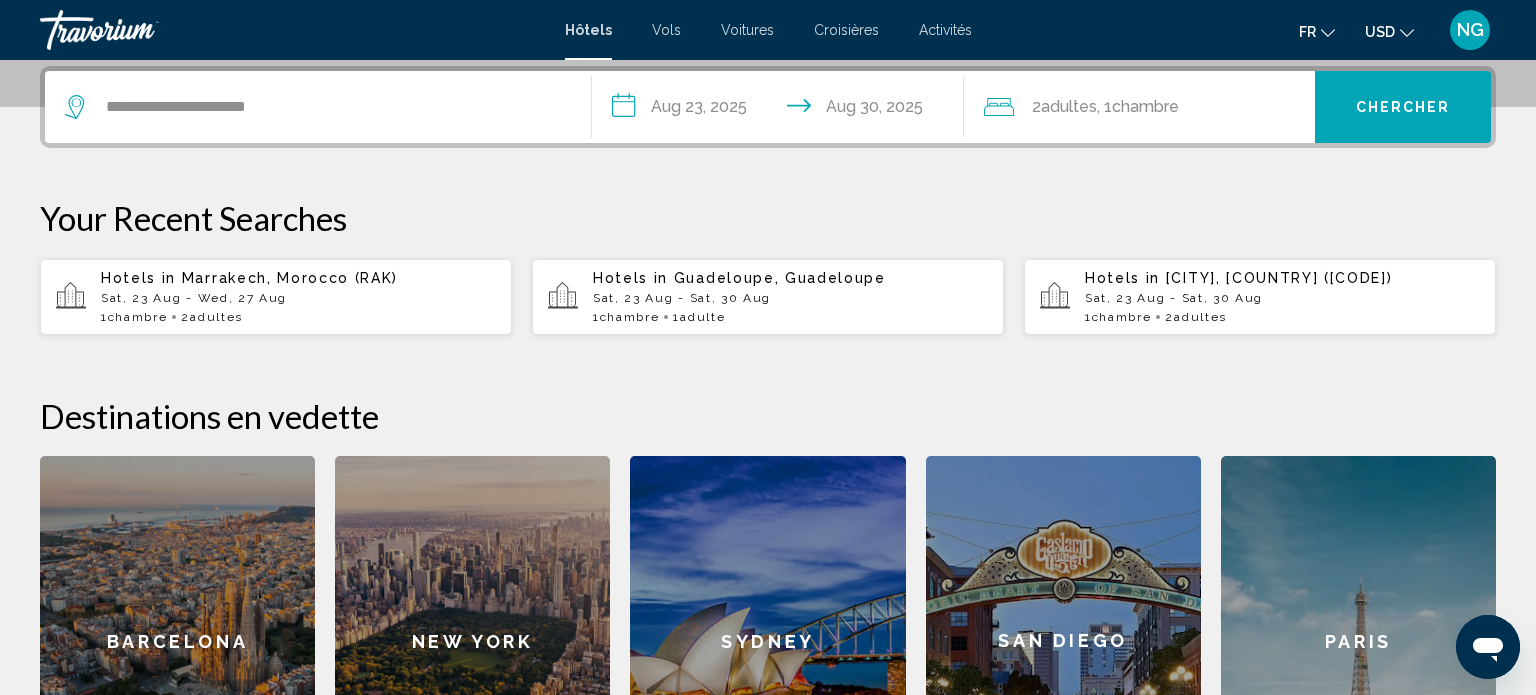 click 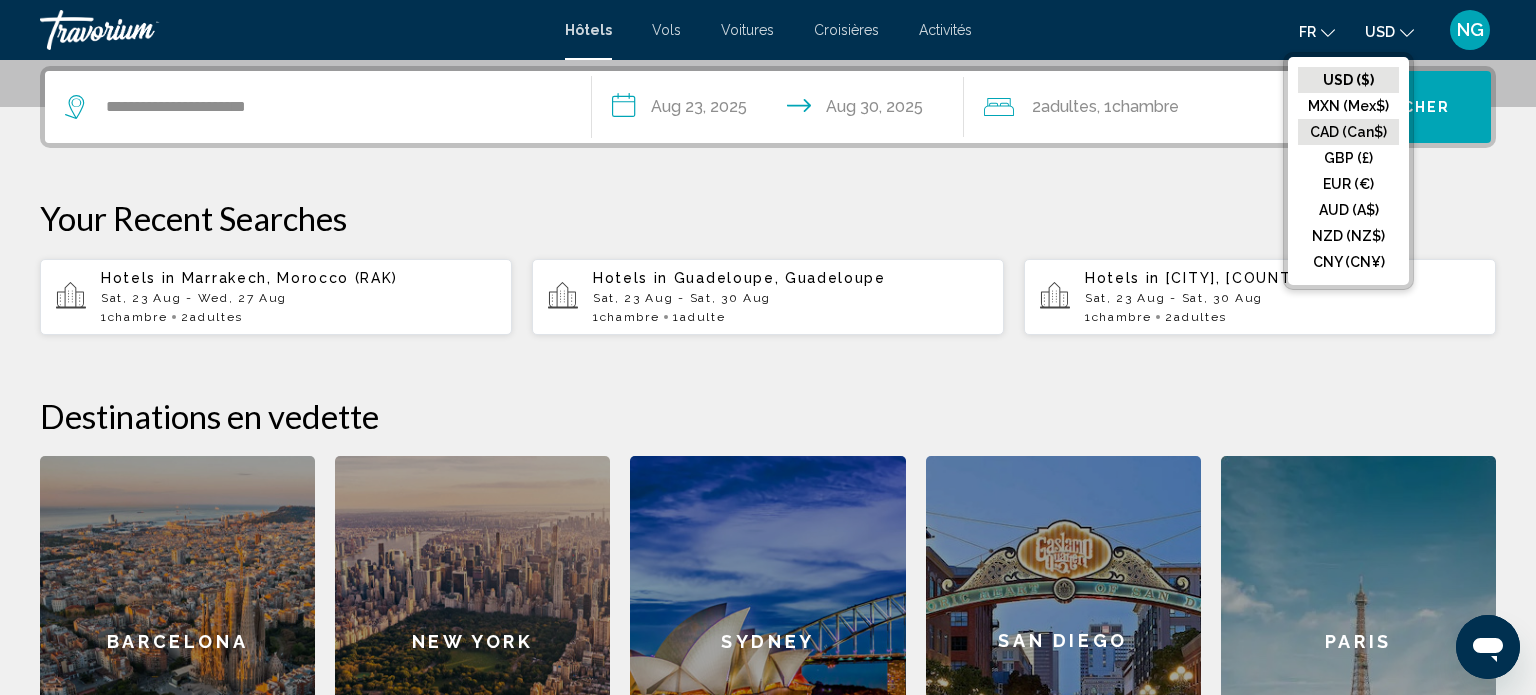 click on "CAD (Can$)" 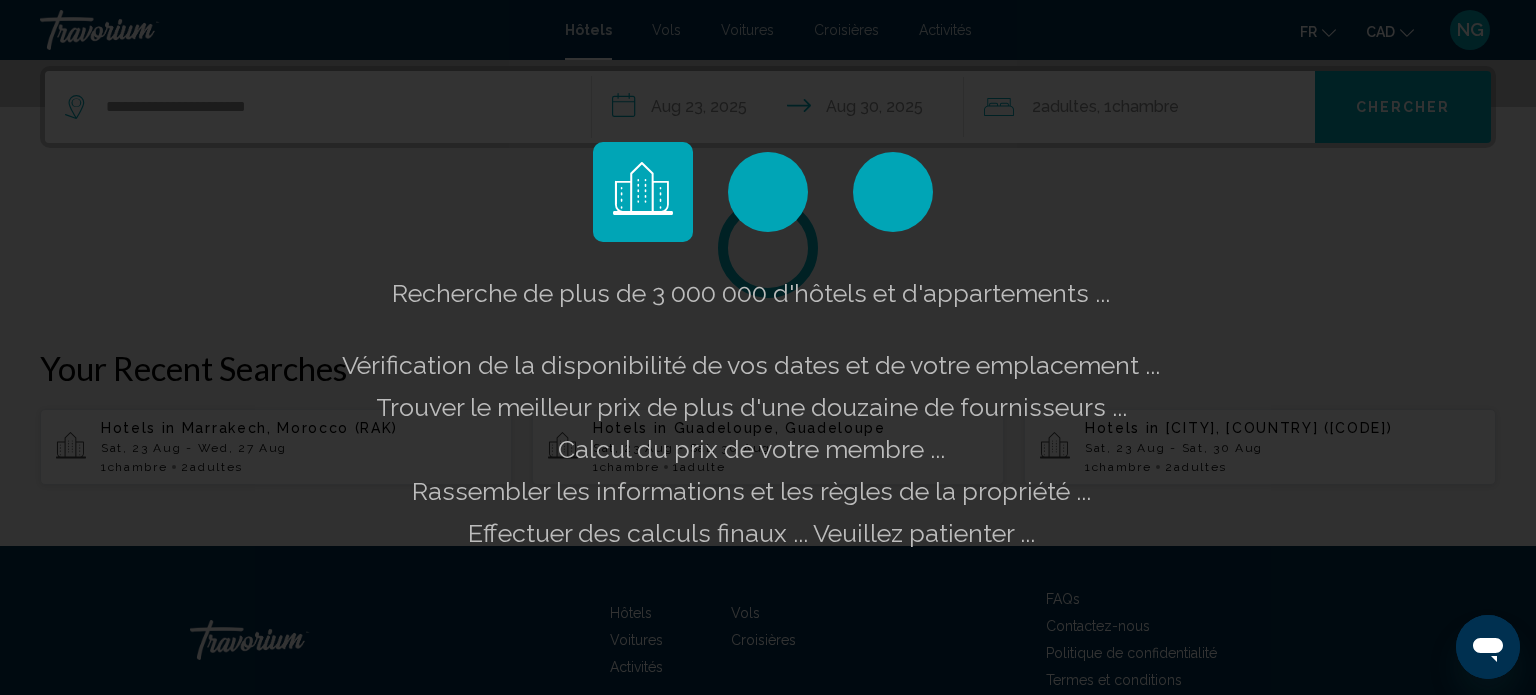 click on "Recherche de plus de 3 000 000 d'hôtels et d'appartements ...
Vérification de la disponibilité de vos dates et de votre emplacement ..." 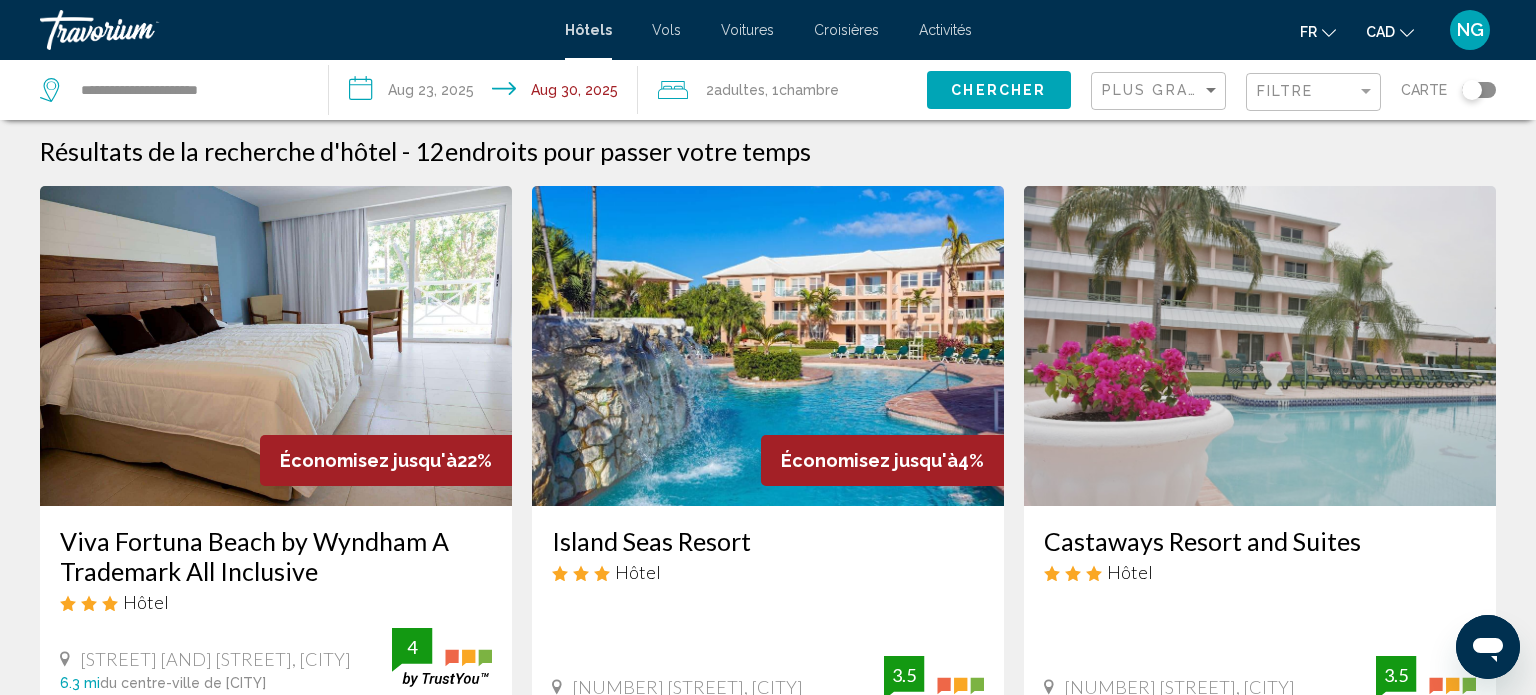 scroll, scrollTop: 0, scrollLeft: 0, axis: both 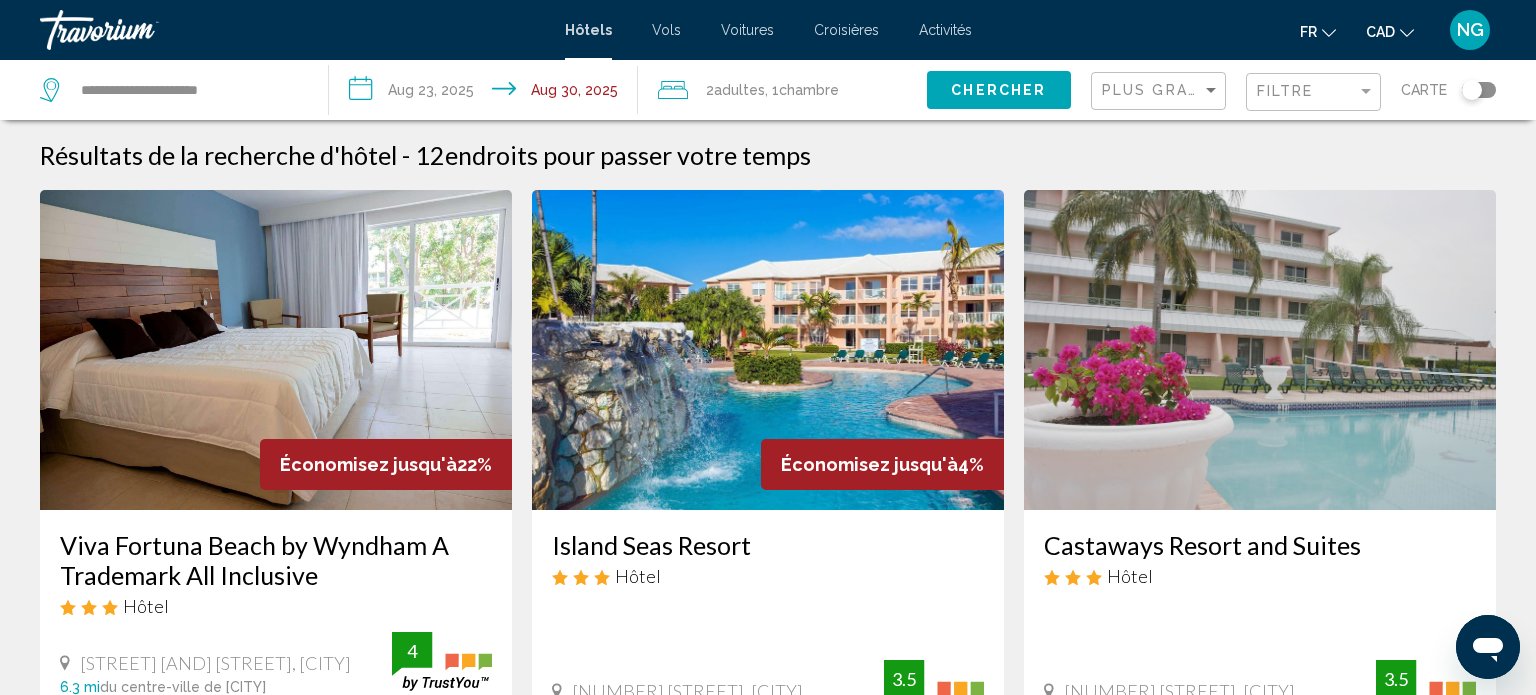 click 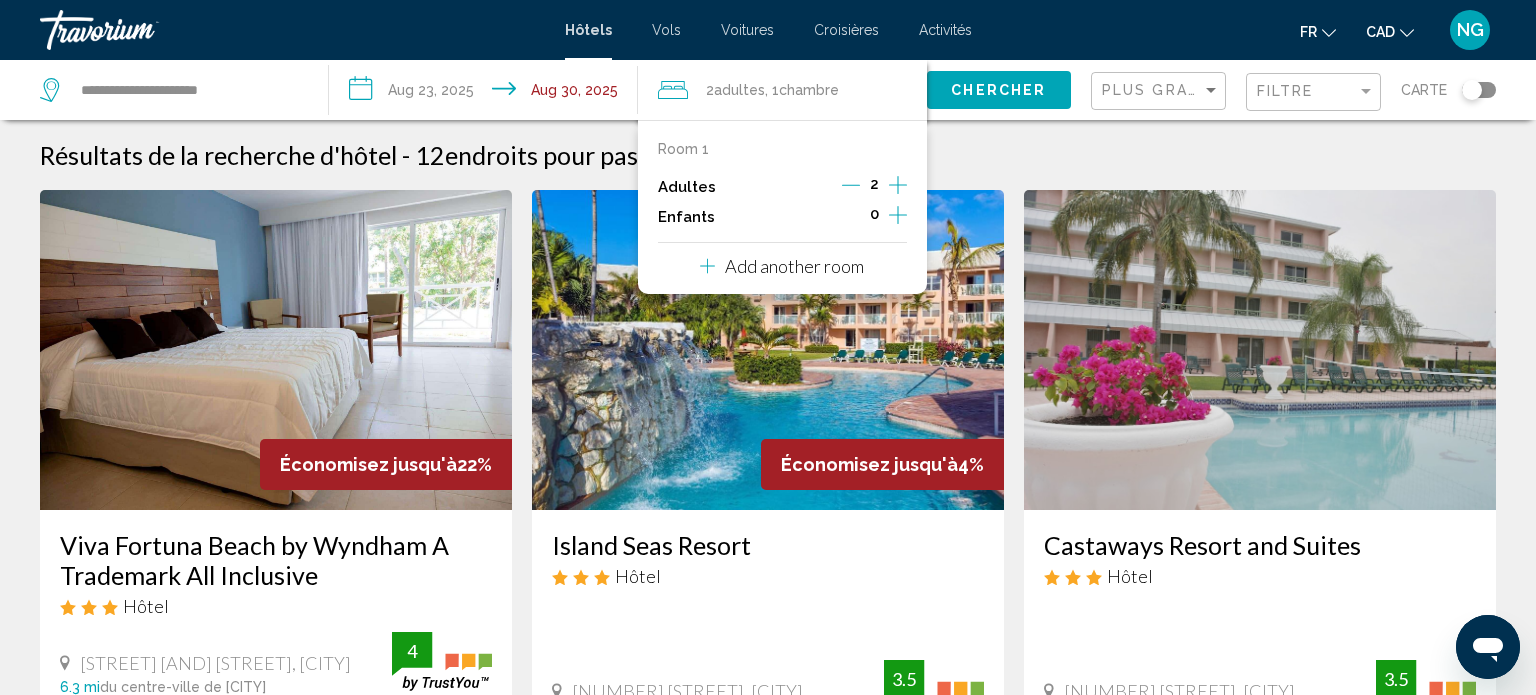 click 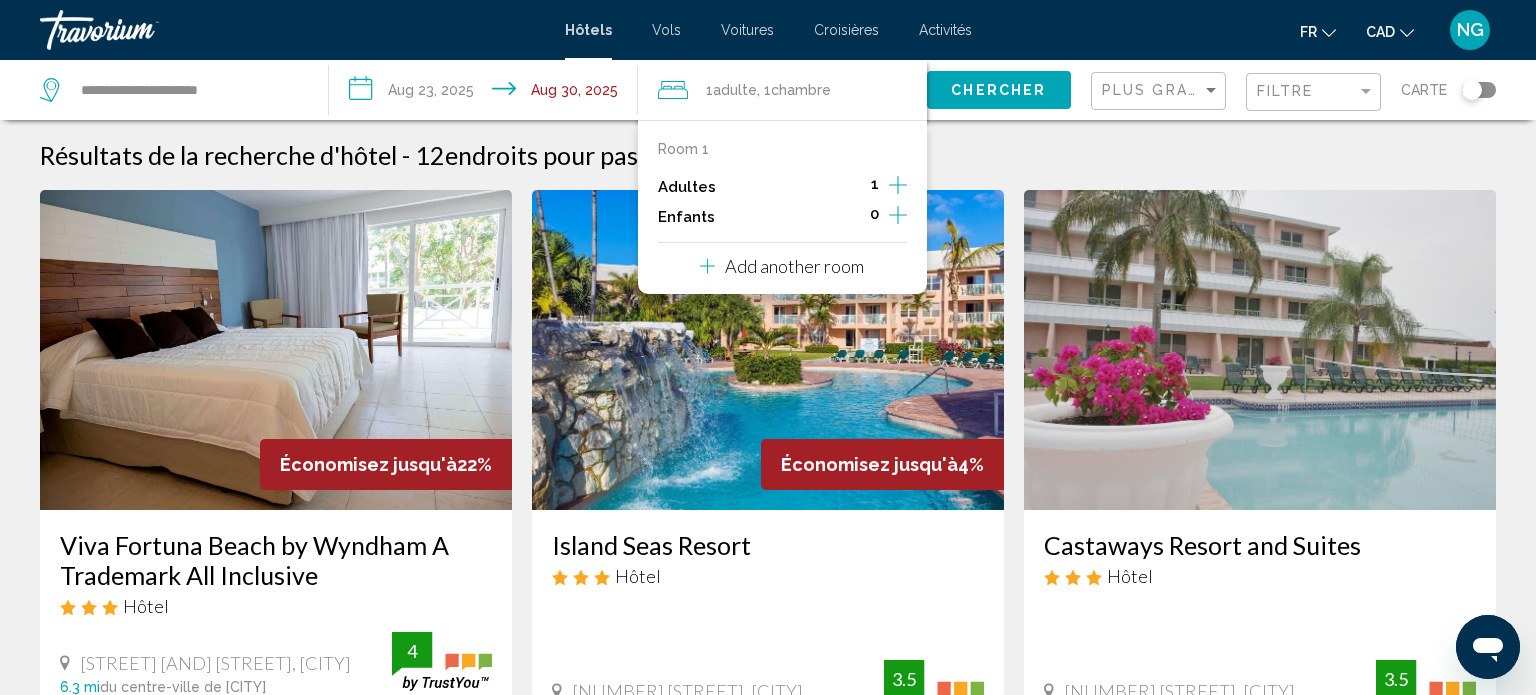 click on "Chercher" 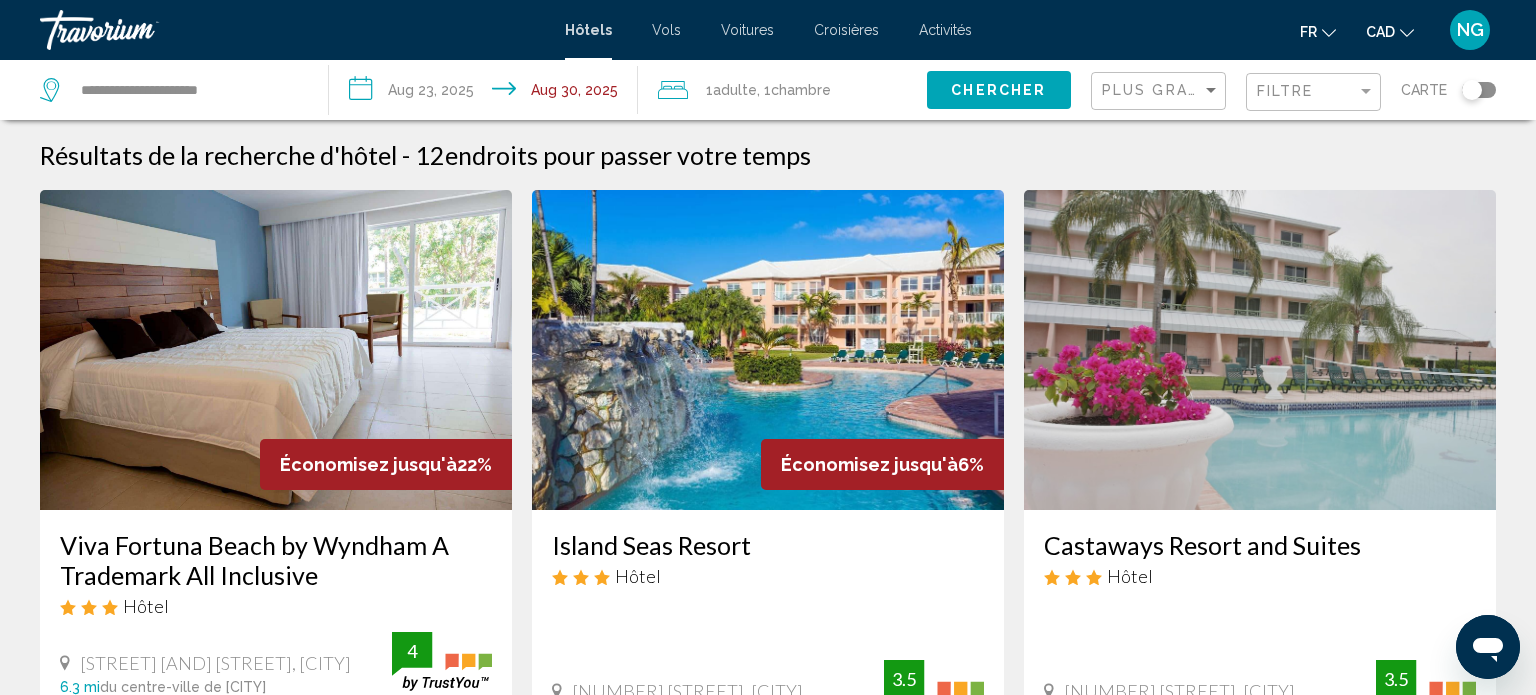 type 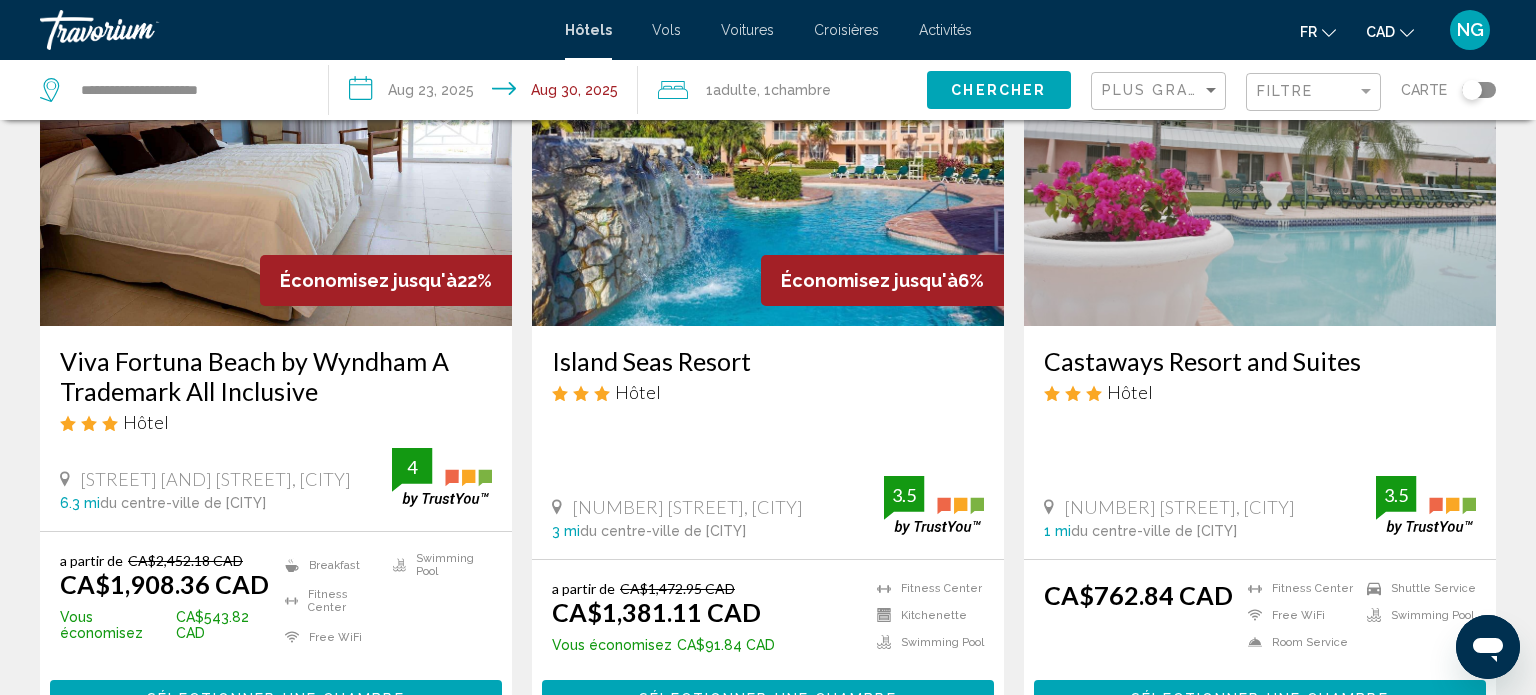 scroll, scrollTop: 320, scrollLeft: 0, axis: vertical 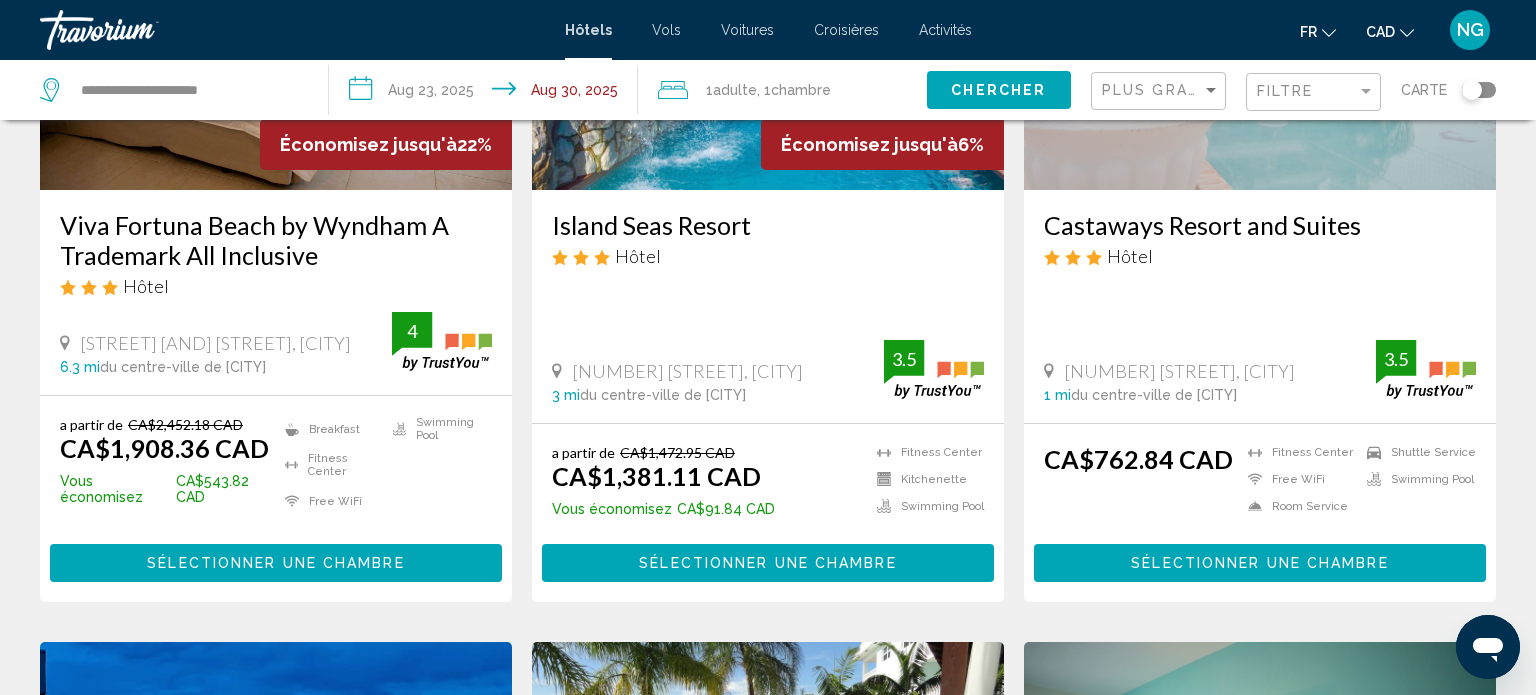 click on "**********" at bounding box center [487, 93] 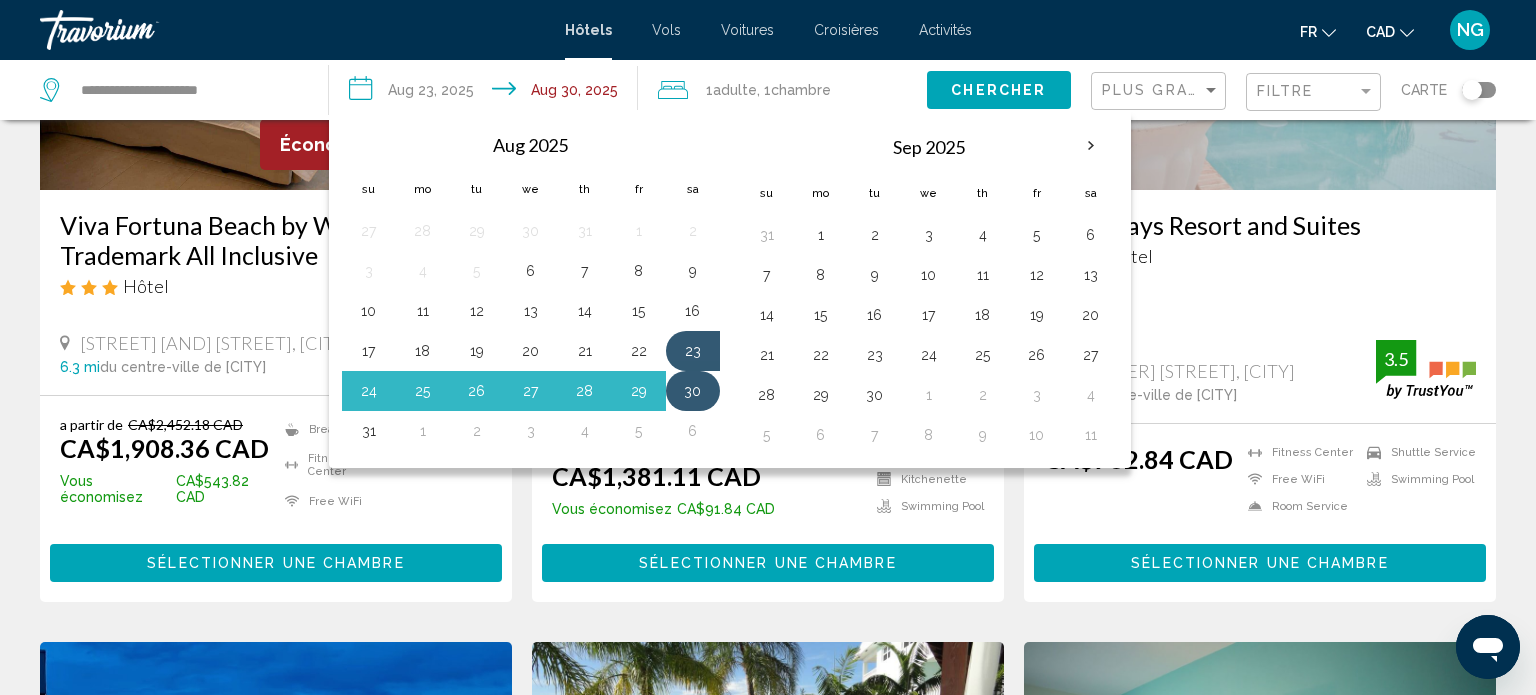 click on "30" at bounding box center [693, 391] 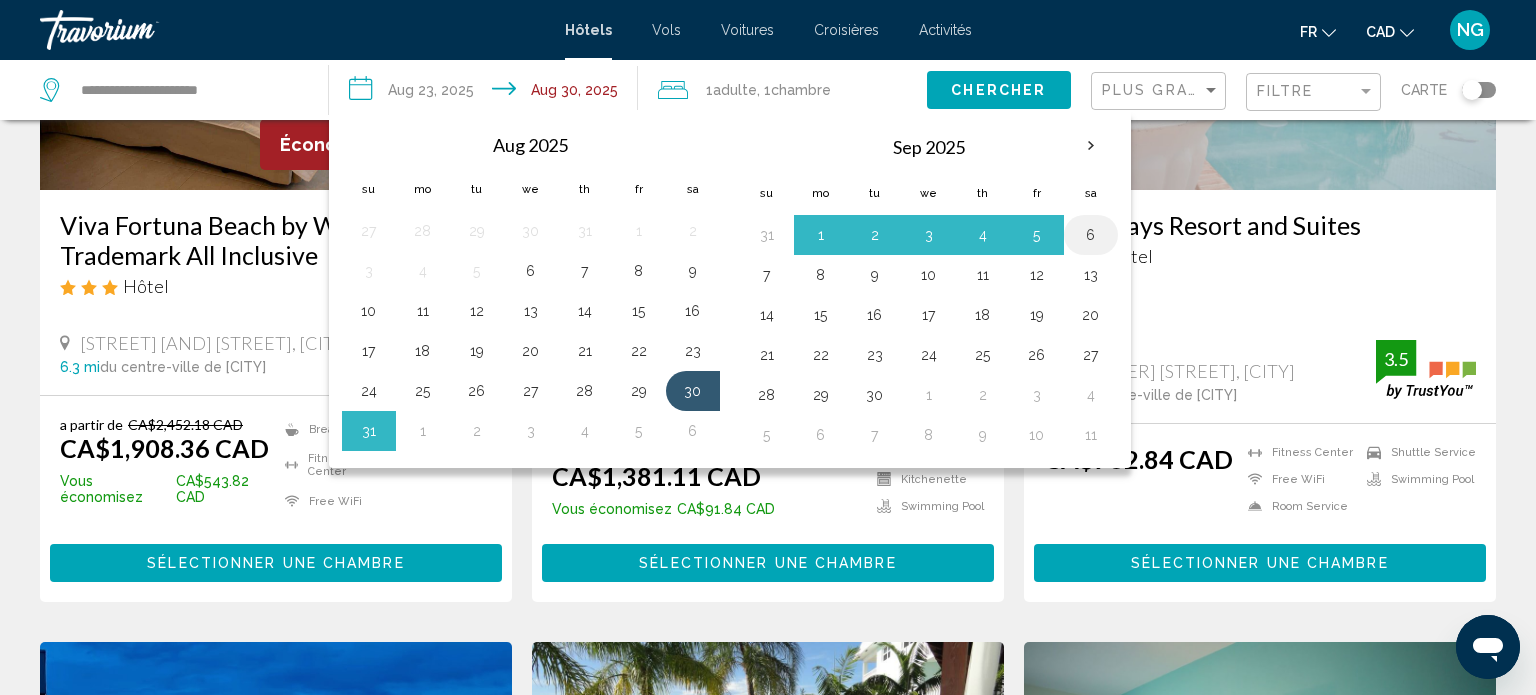 click on "6" at bounding box center (1091, 235) 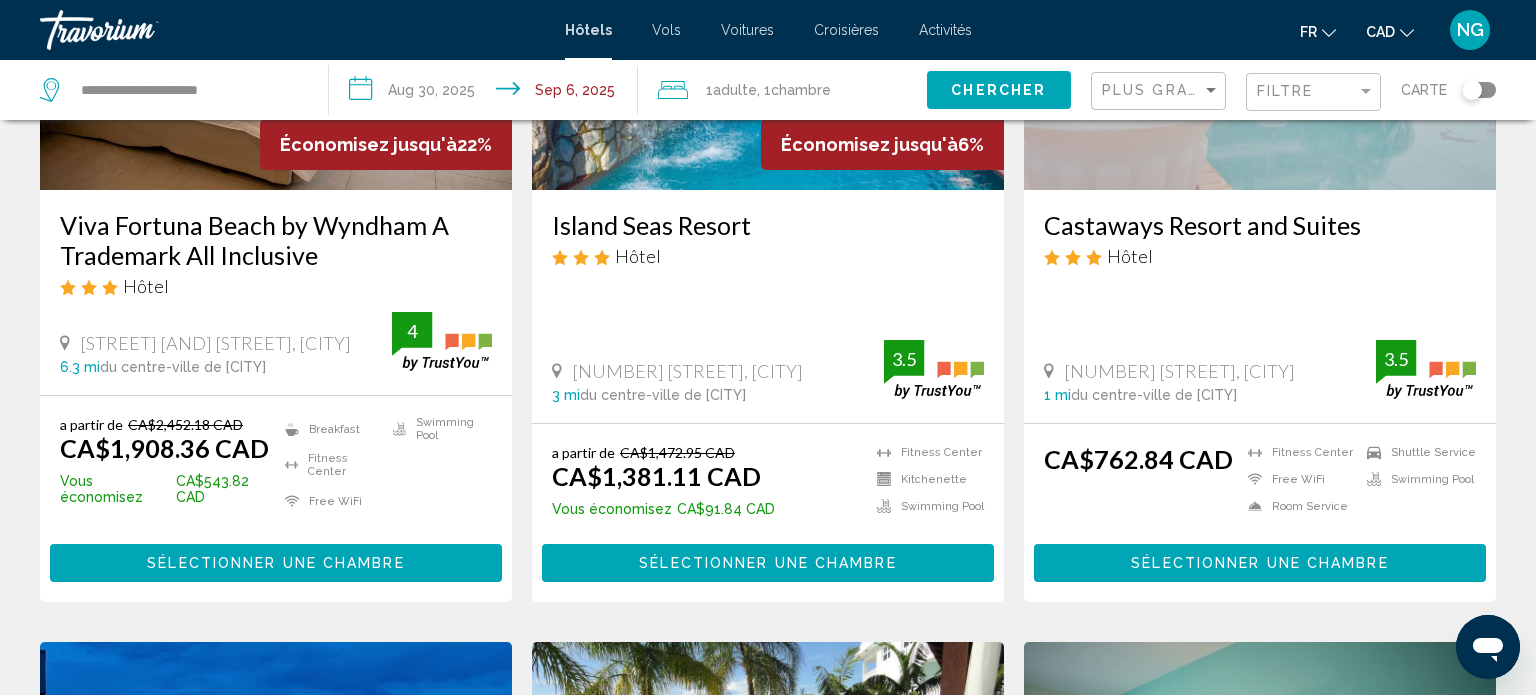 click on "Chercher" 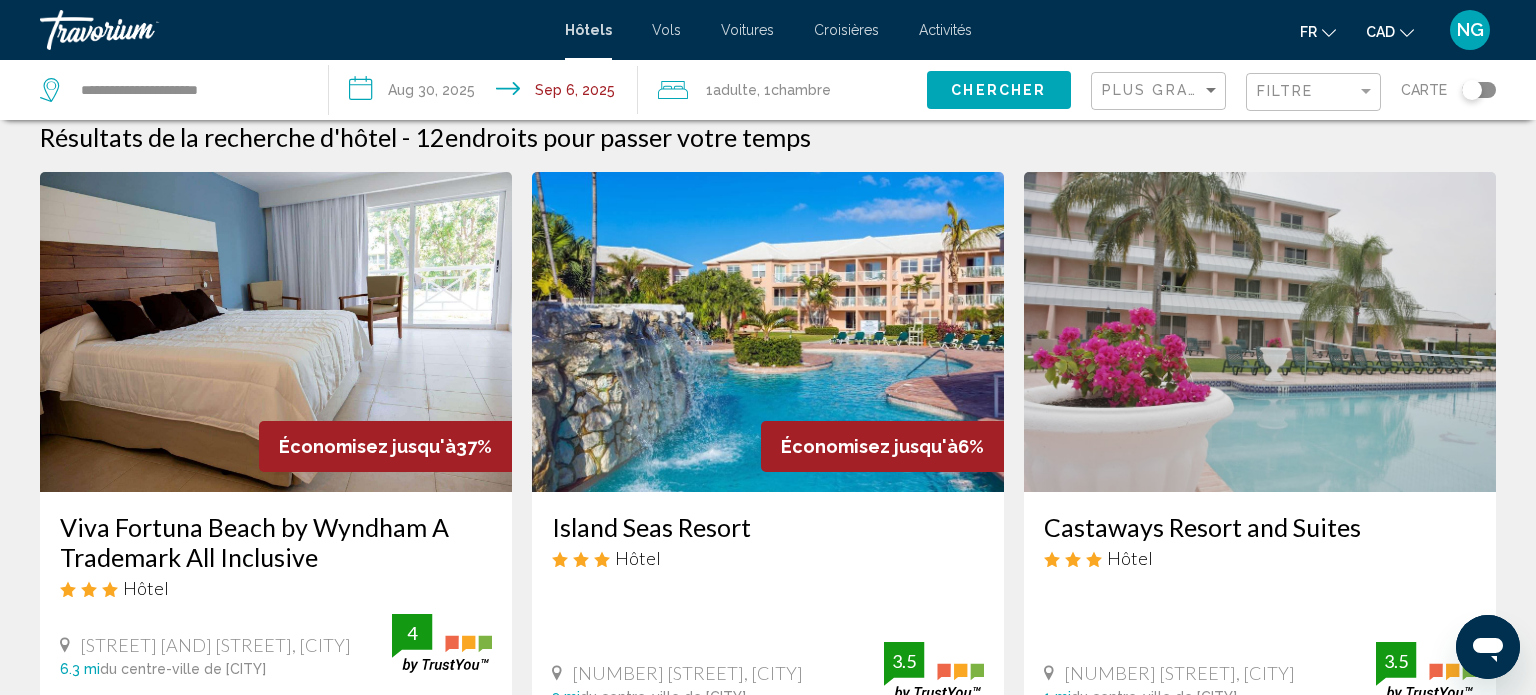 scroll, scrollTop: 0, scrollLeft: 0, axis: both 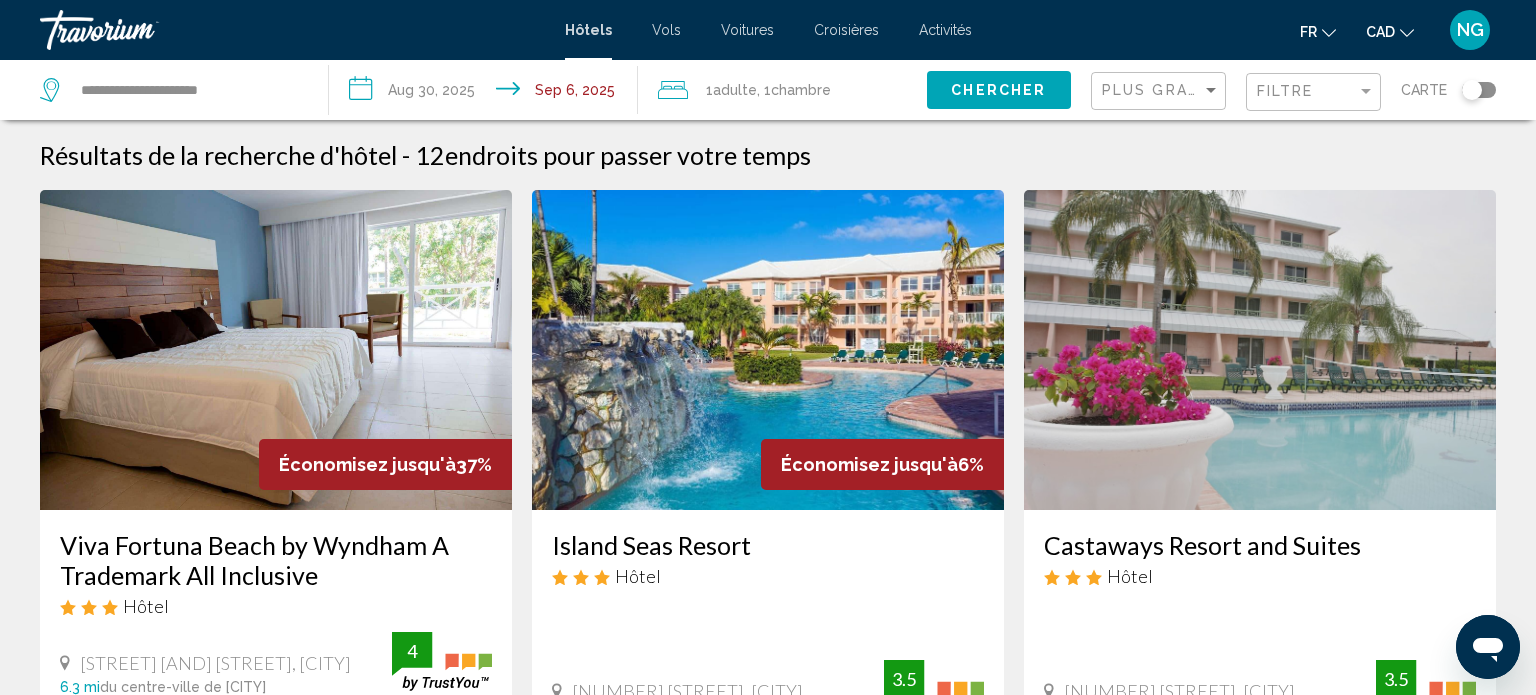 click on "**********" at bounding box center [487, 93] 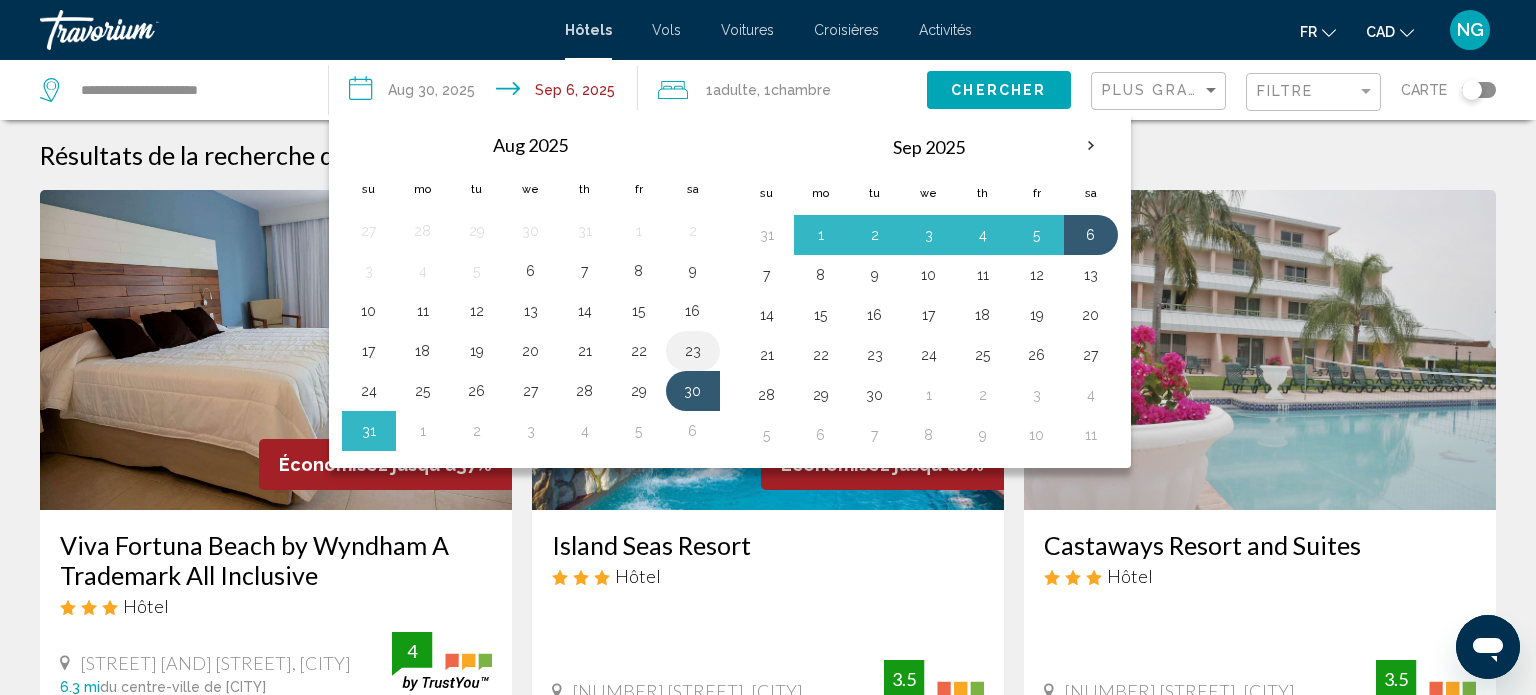 click on "23" at bounding box center (693, 351) 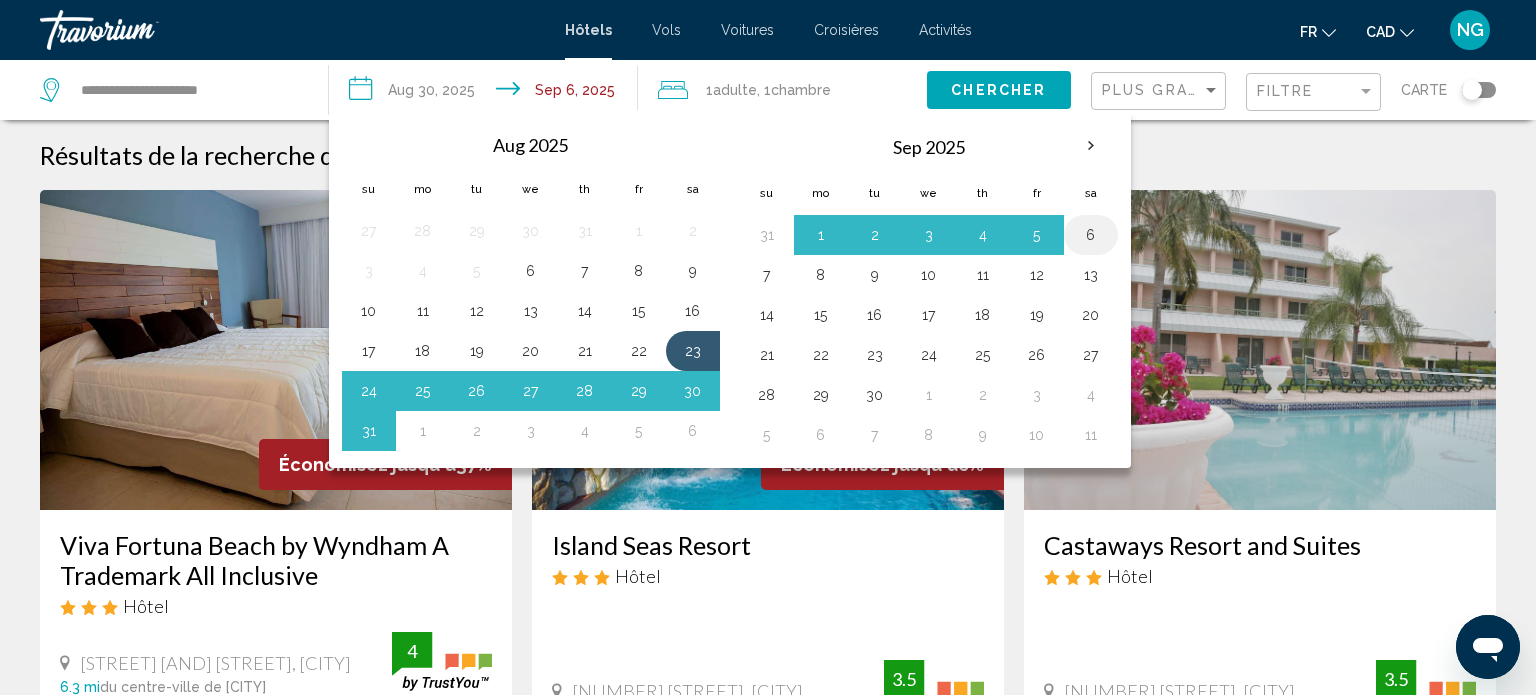 click on "6" at bounding box center (1091, 235) 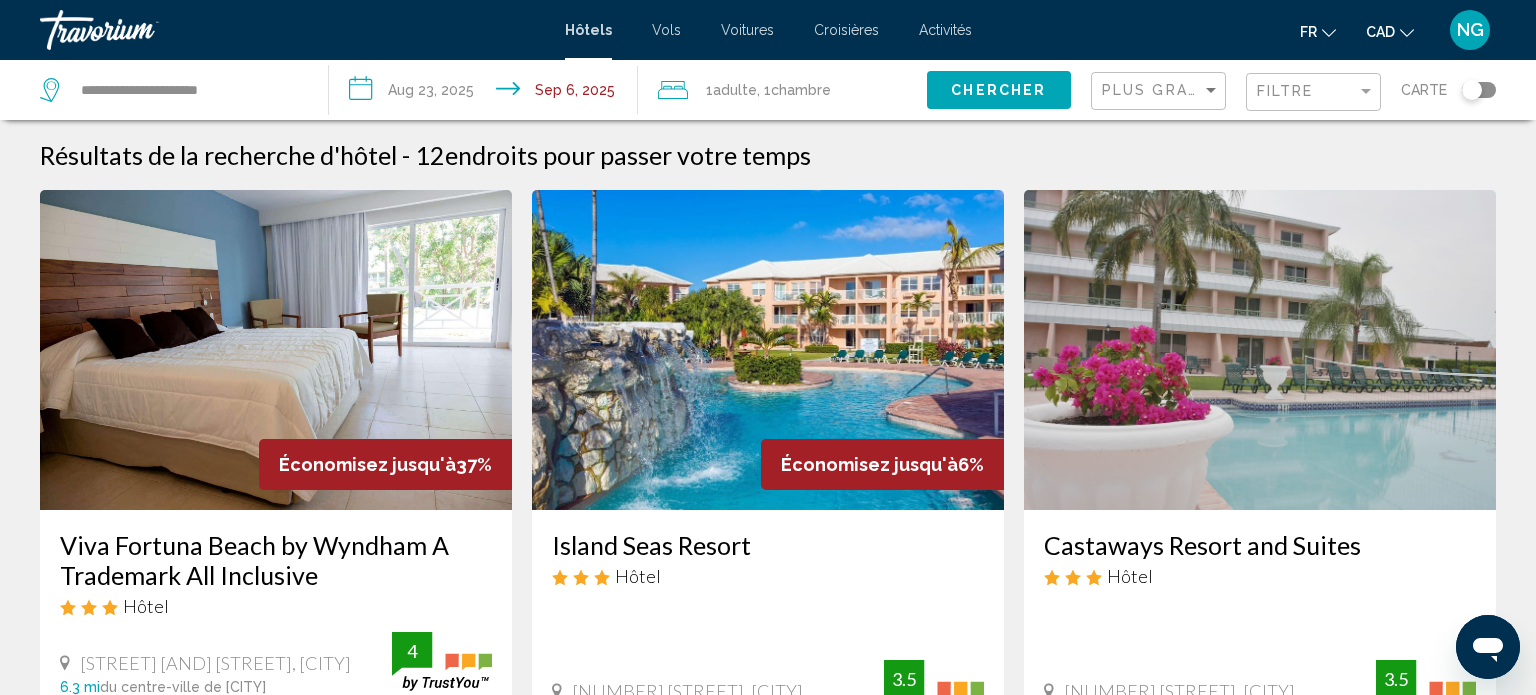 click on "Chercher" 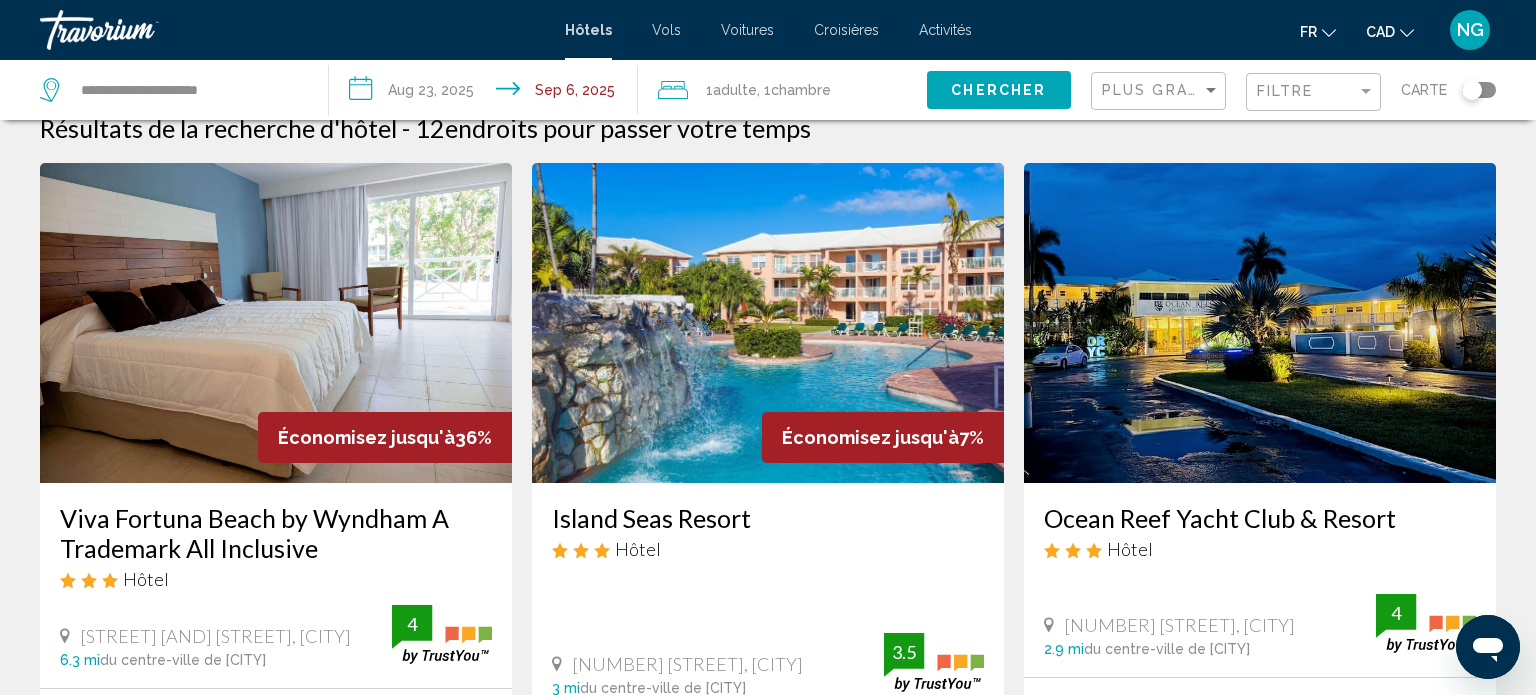 scroll, scrollTop: 0, scrollLeft: 0, axis: both 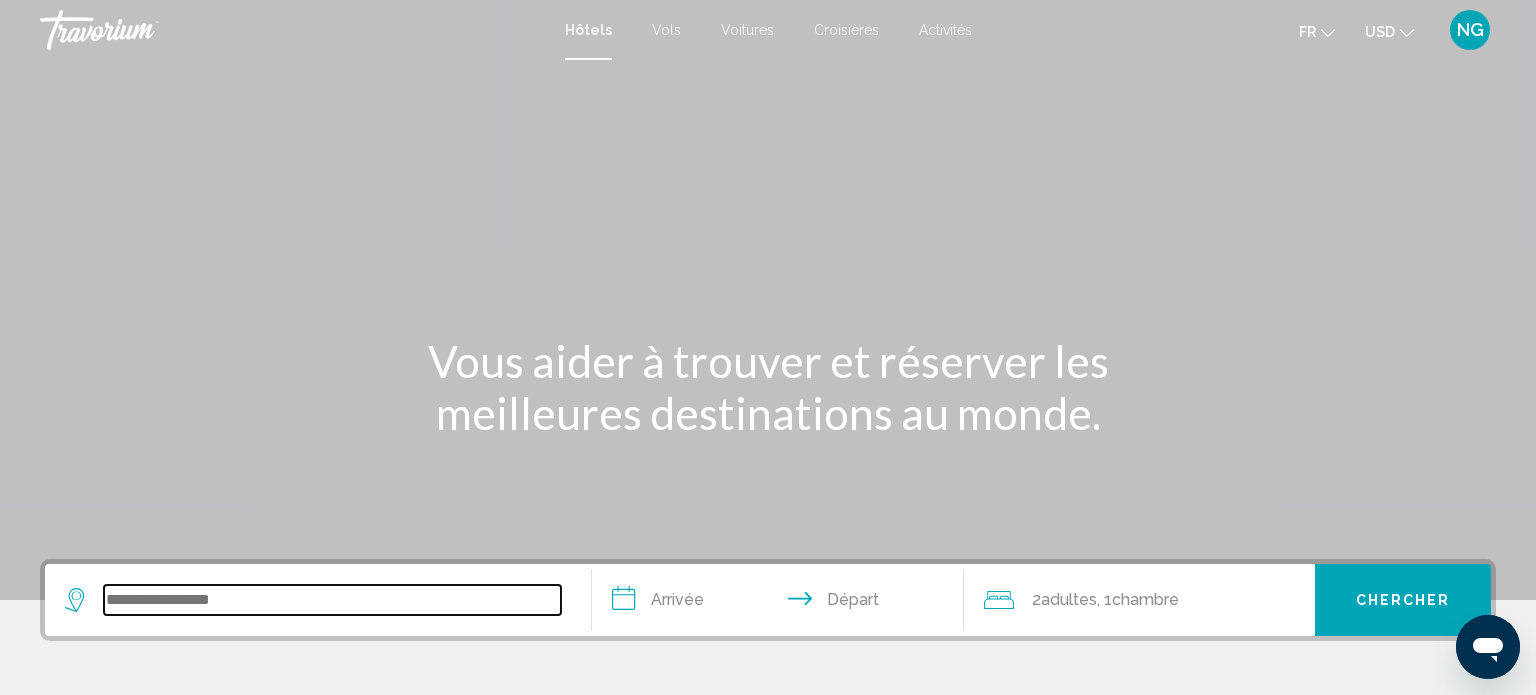 click at bounding box center [332, 600] 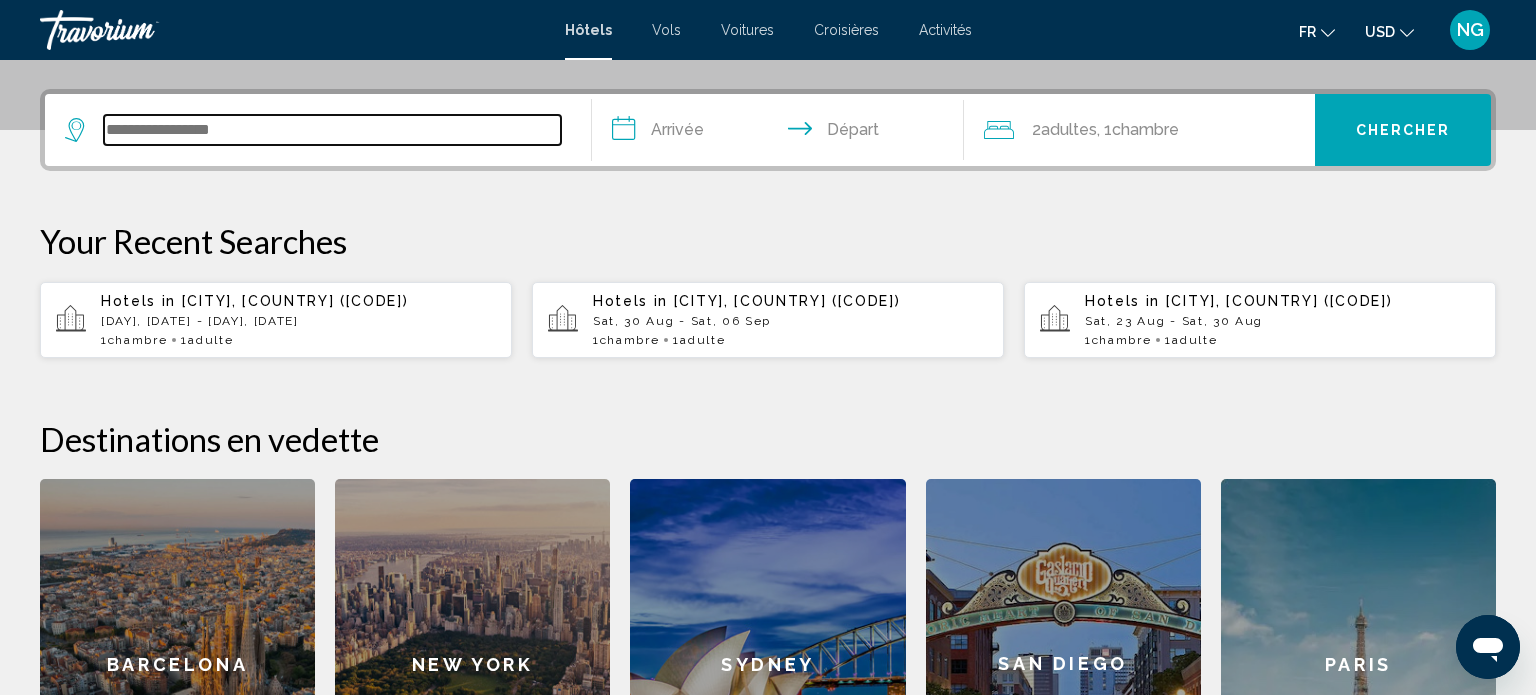 scroll, scrollTop: 493, scrollLeft: 0, axis: vertical 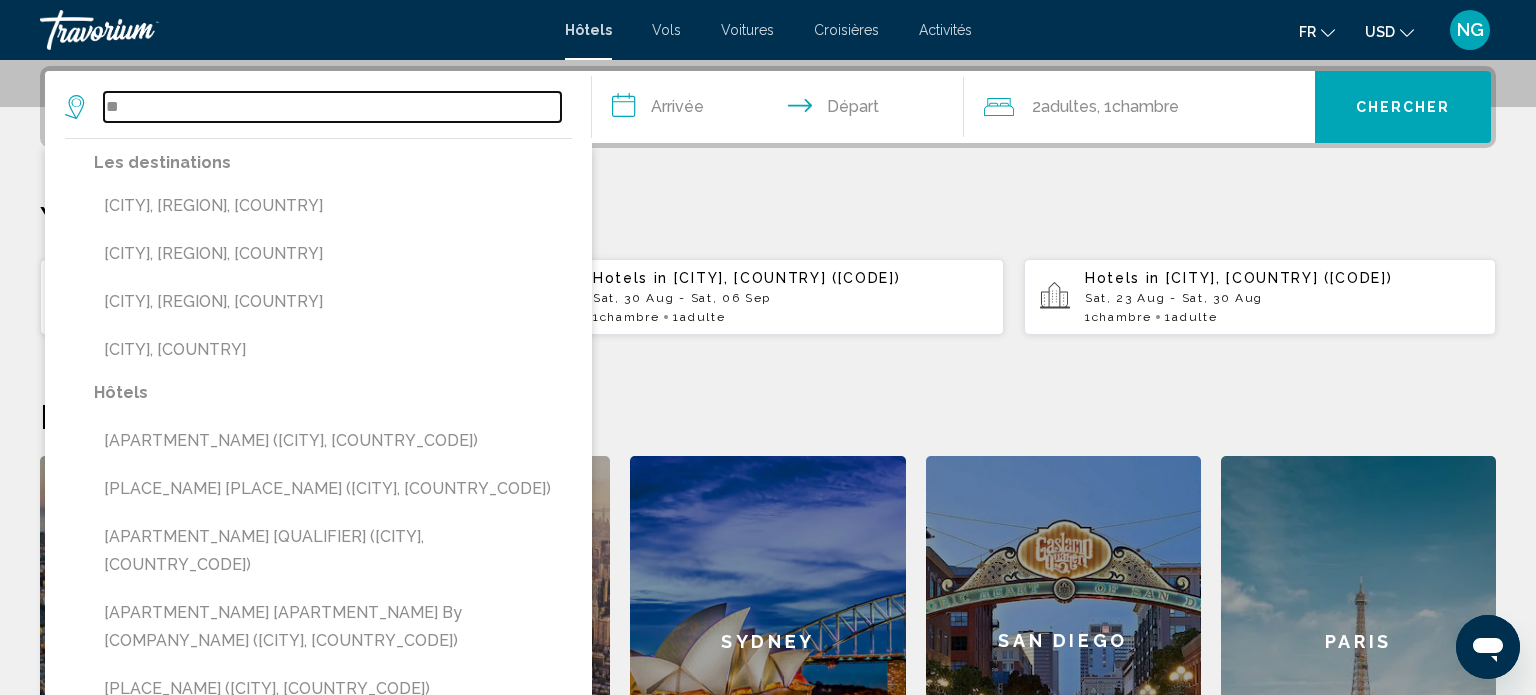 type on "*" 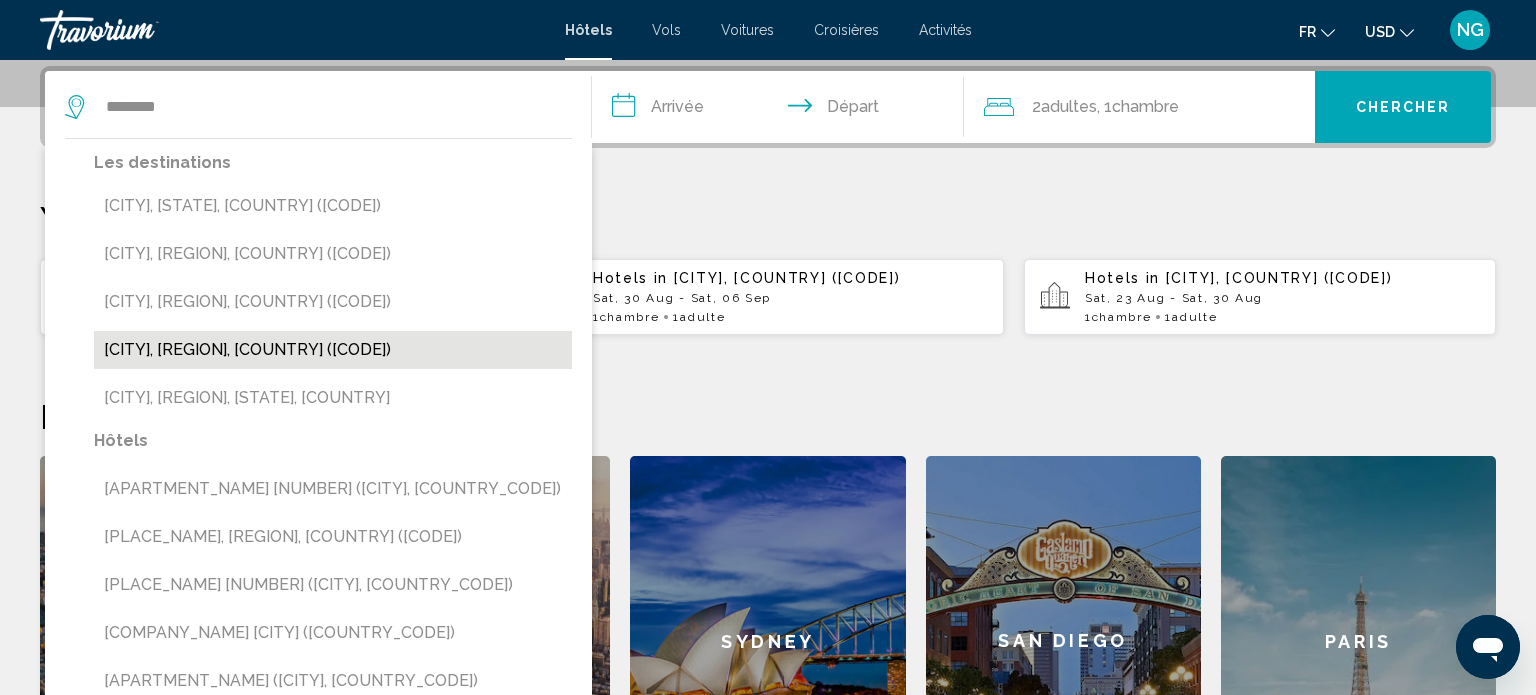 click on "[CITY], [REGION], [COUNTRY] ([CODE])" at bounding box center (333, 350) 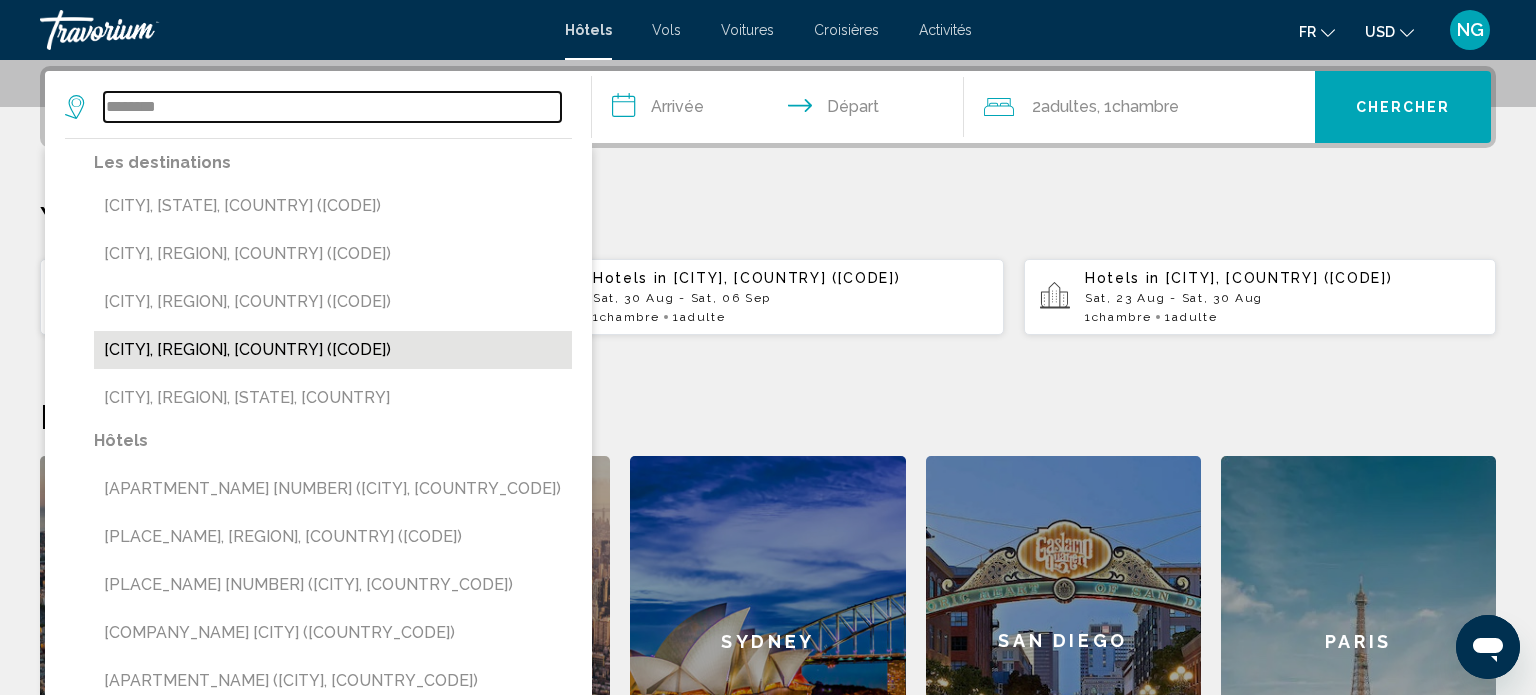 type on "**********" 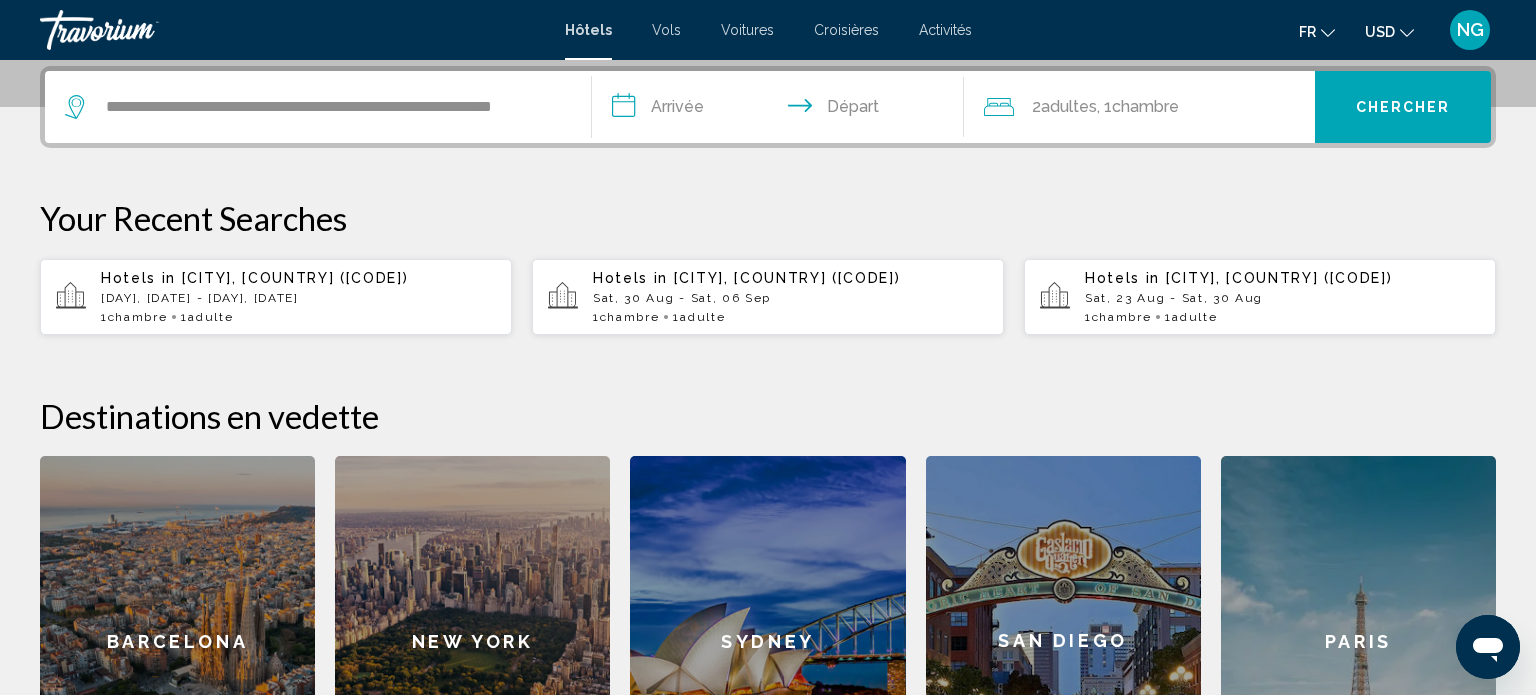 click on "**********" at bounding box center (782, 110) 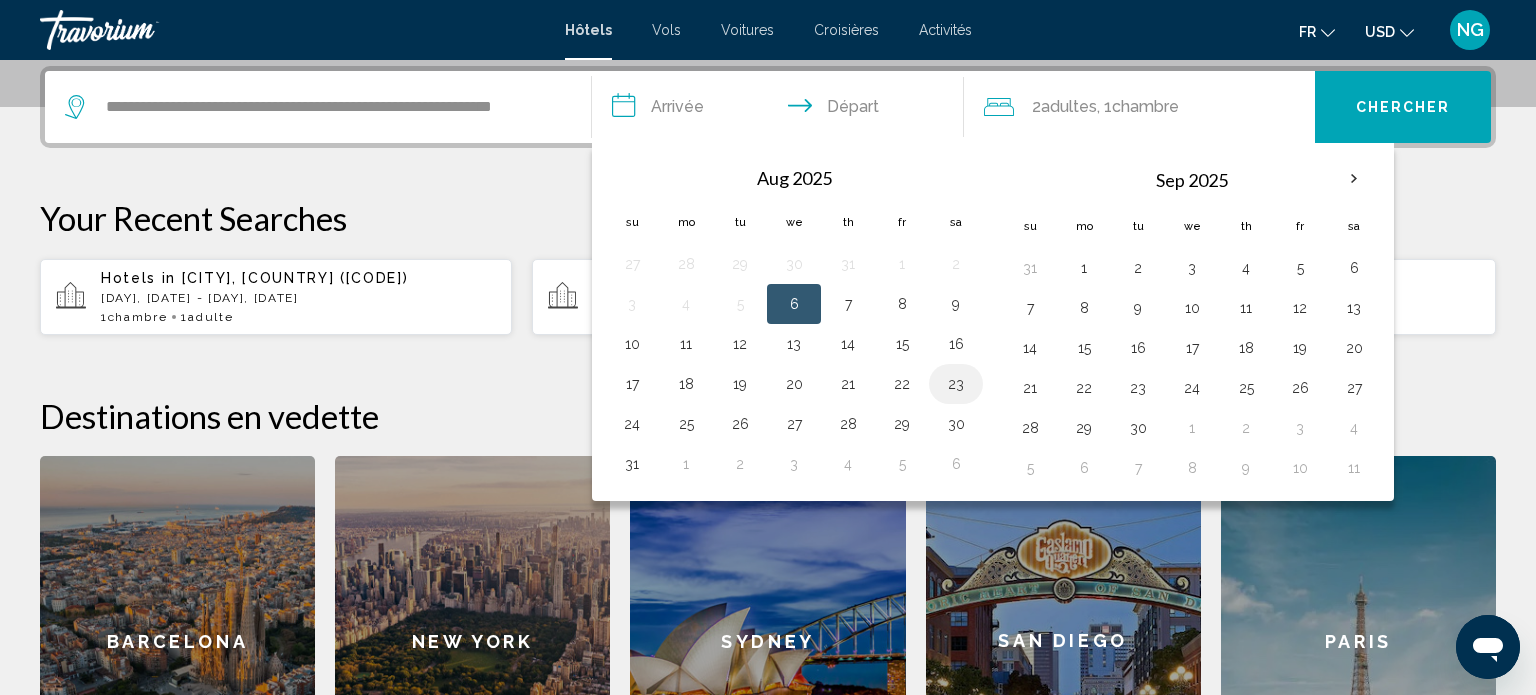 click on "23" at bounding box center (956, 384) 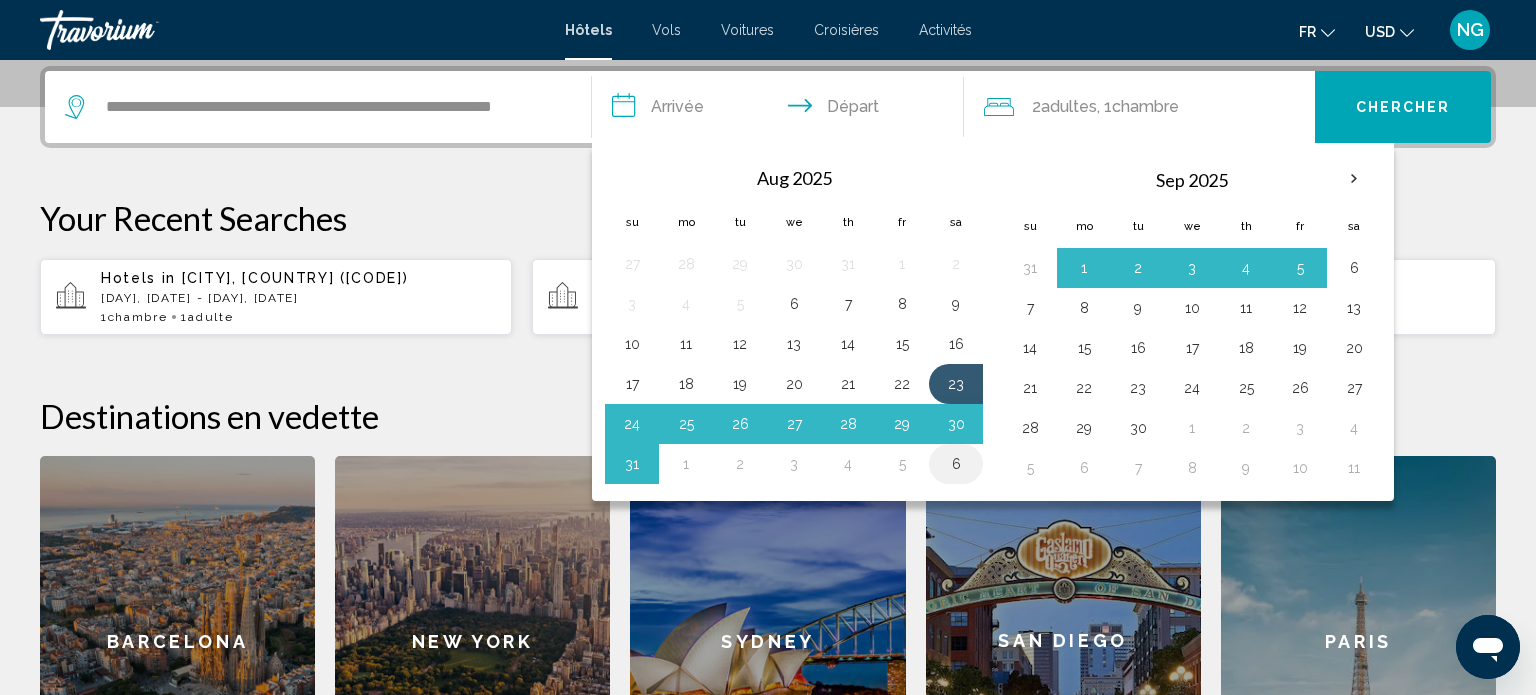 click on "6" at bounding box center (956, 464) 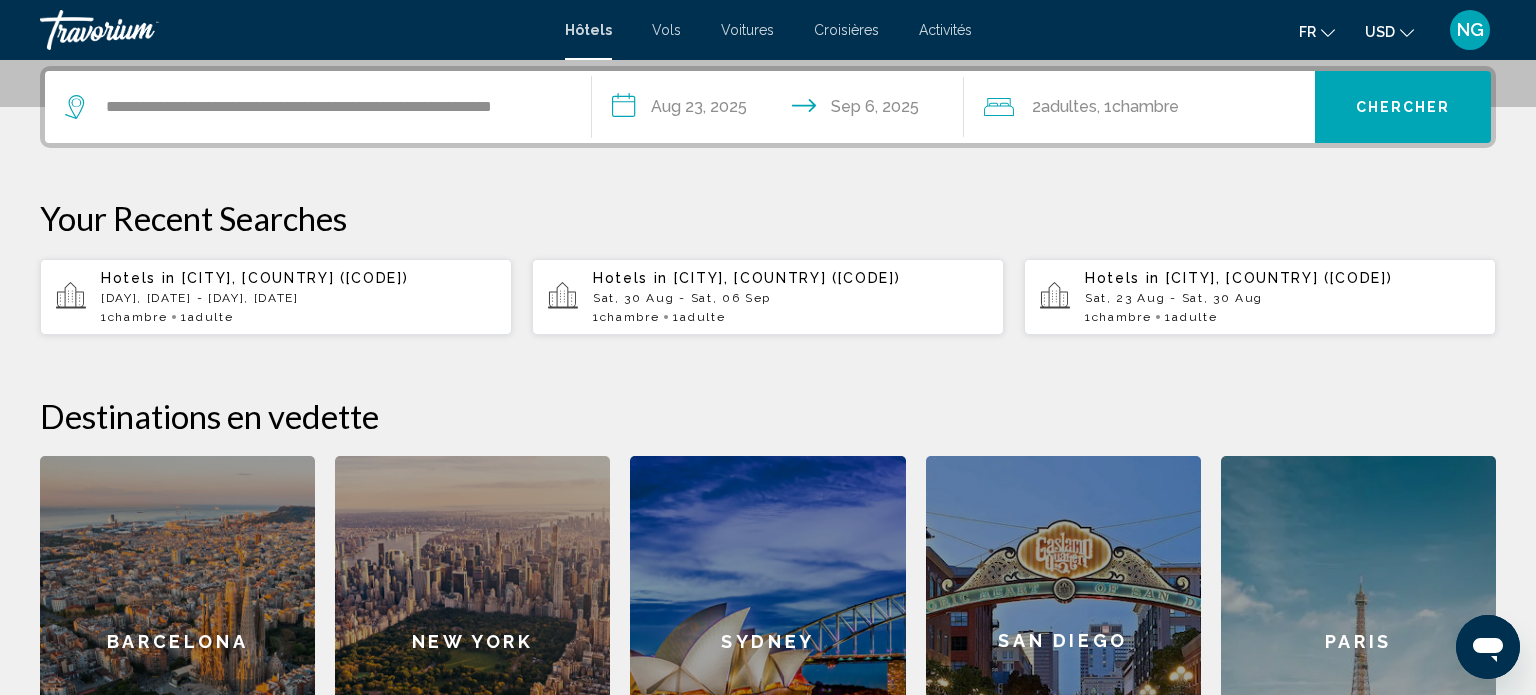 click on "Adultes" 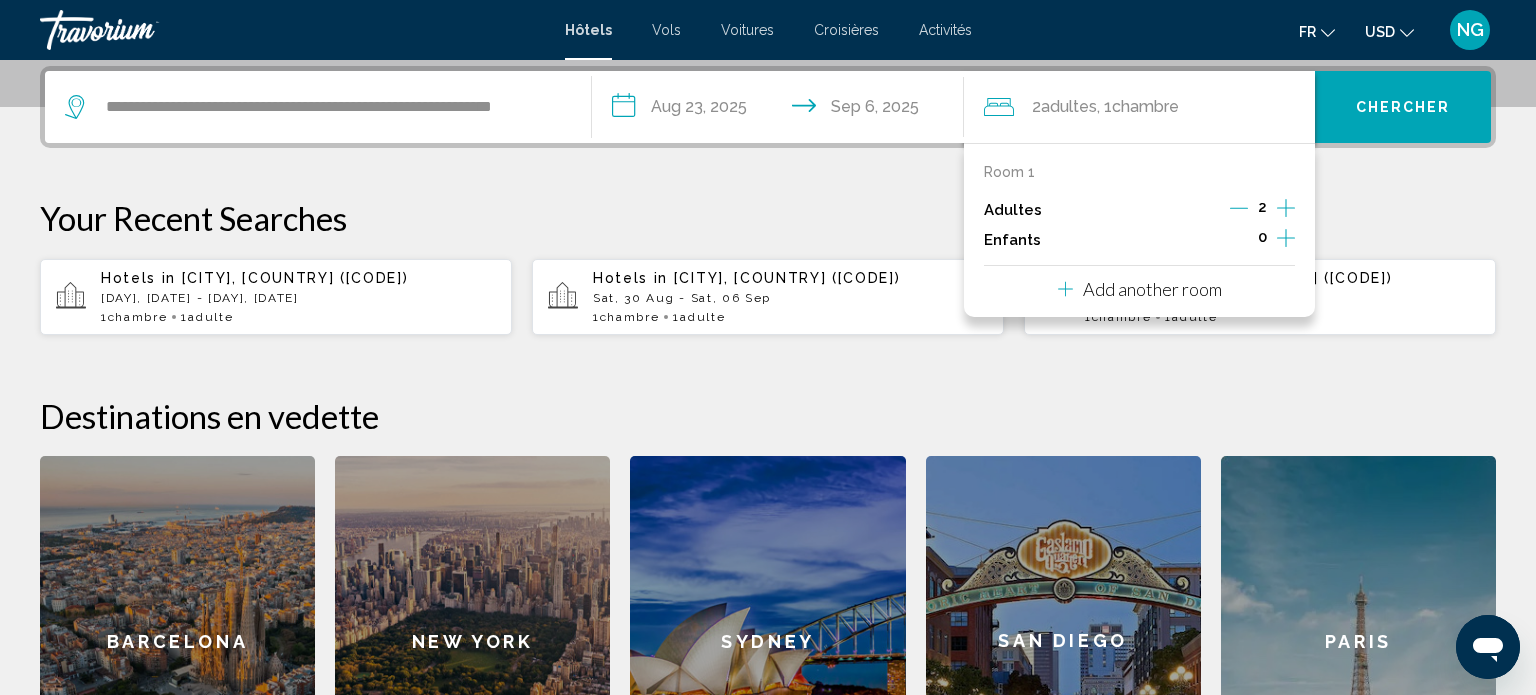 click 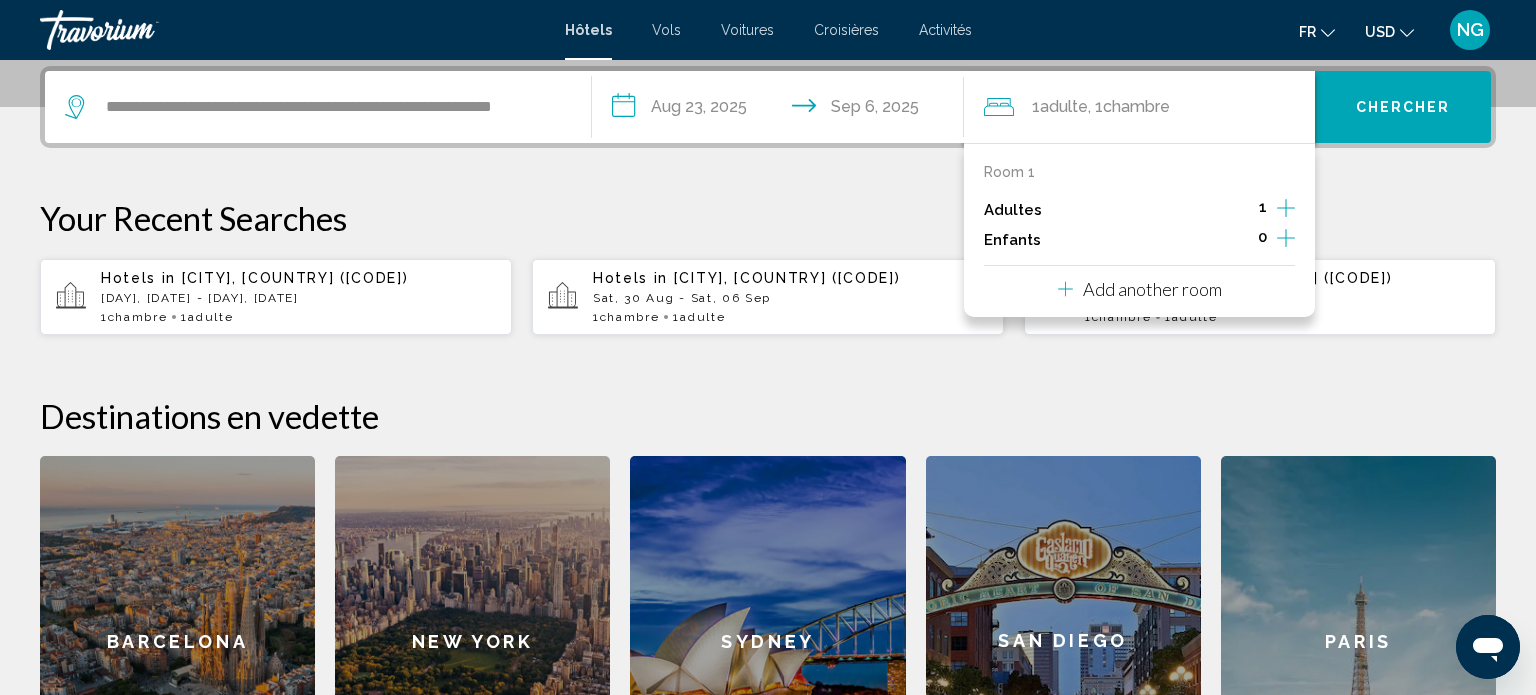 click on "Chercher" at bounding box center [1403, 108] 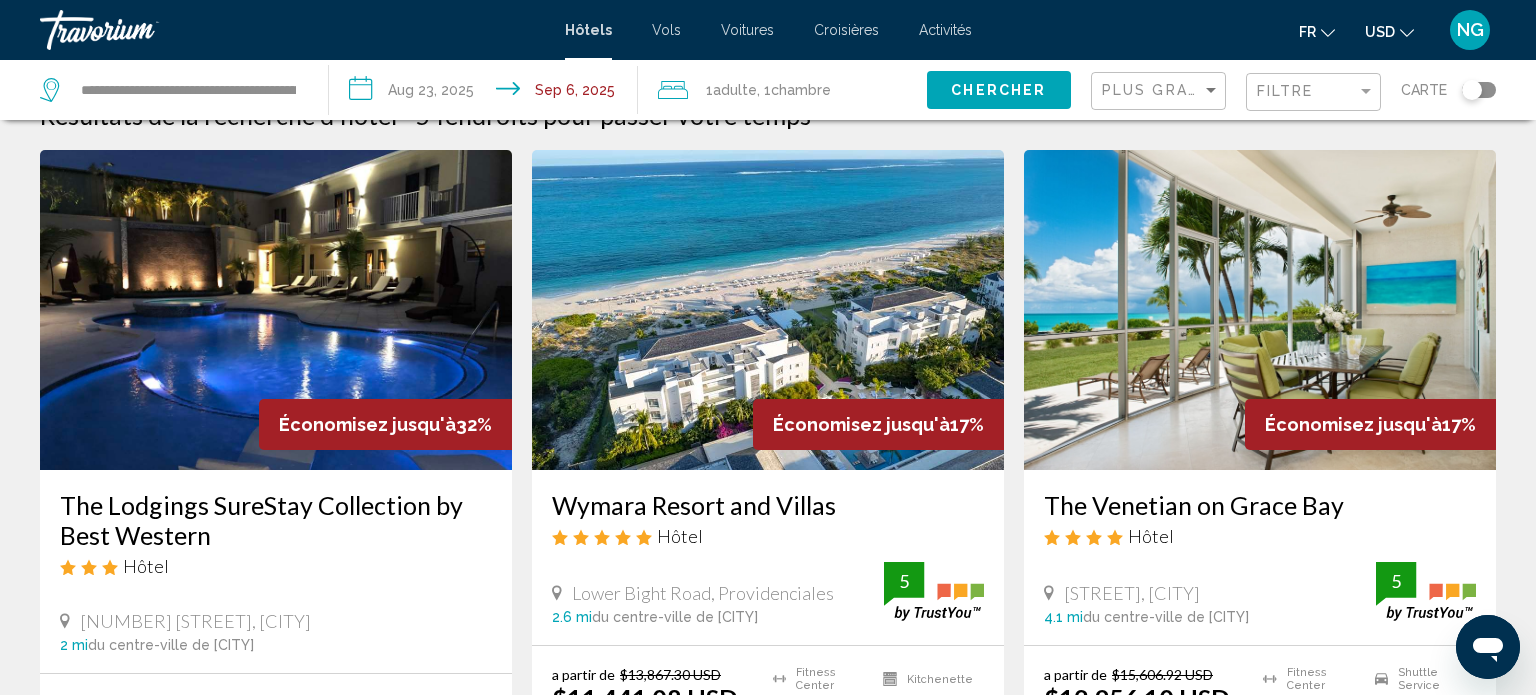 scroll, scrollTop: 0, scrollLeft: 0, axis: both 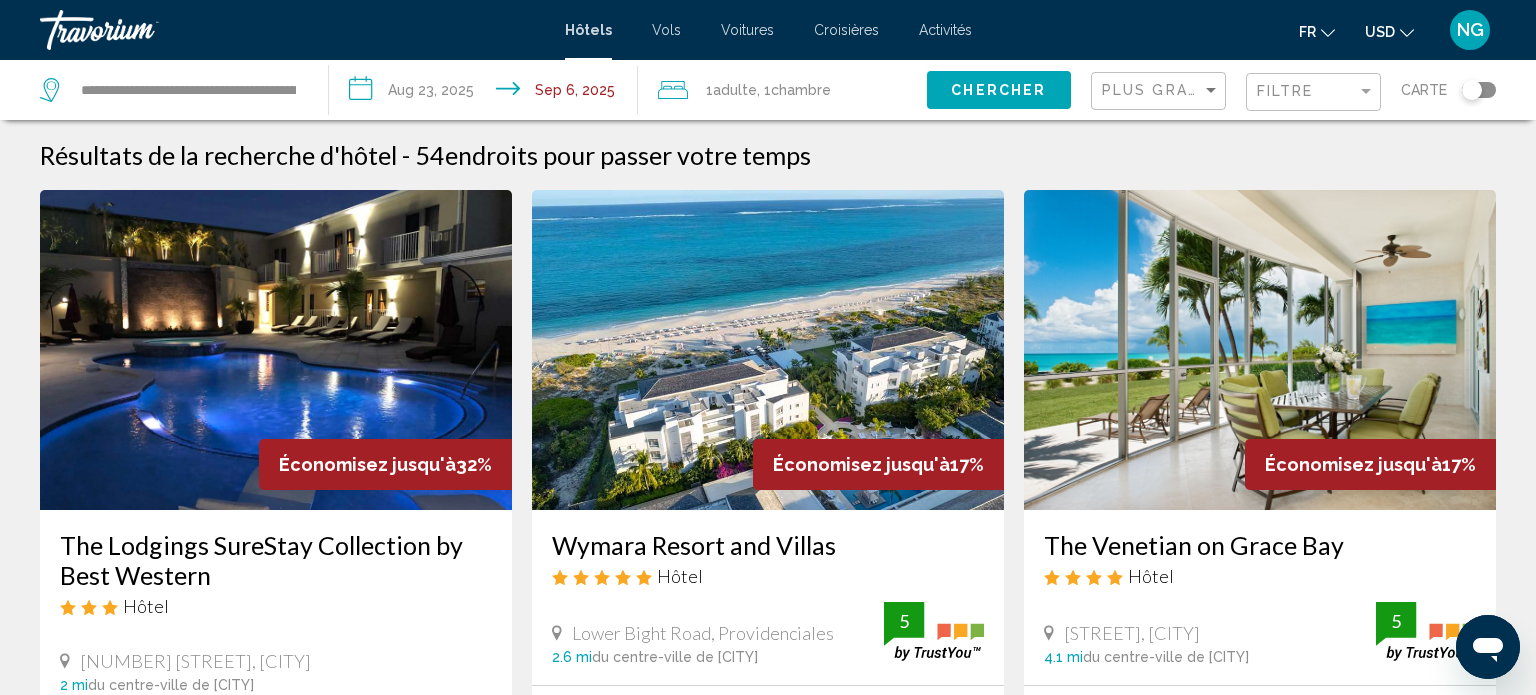 click on "Adulte" 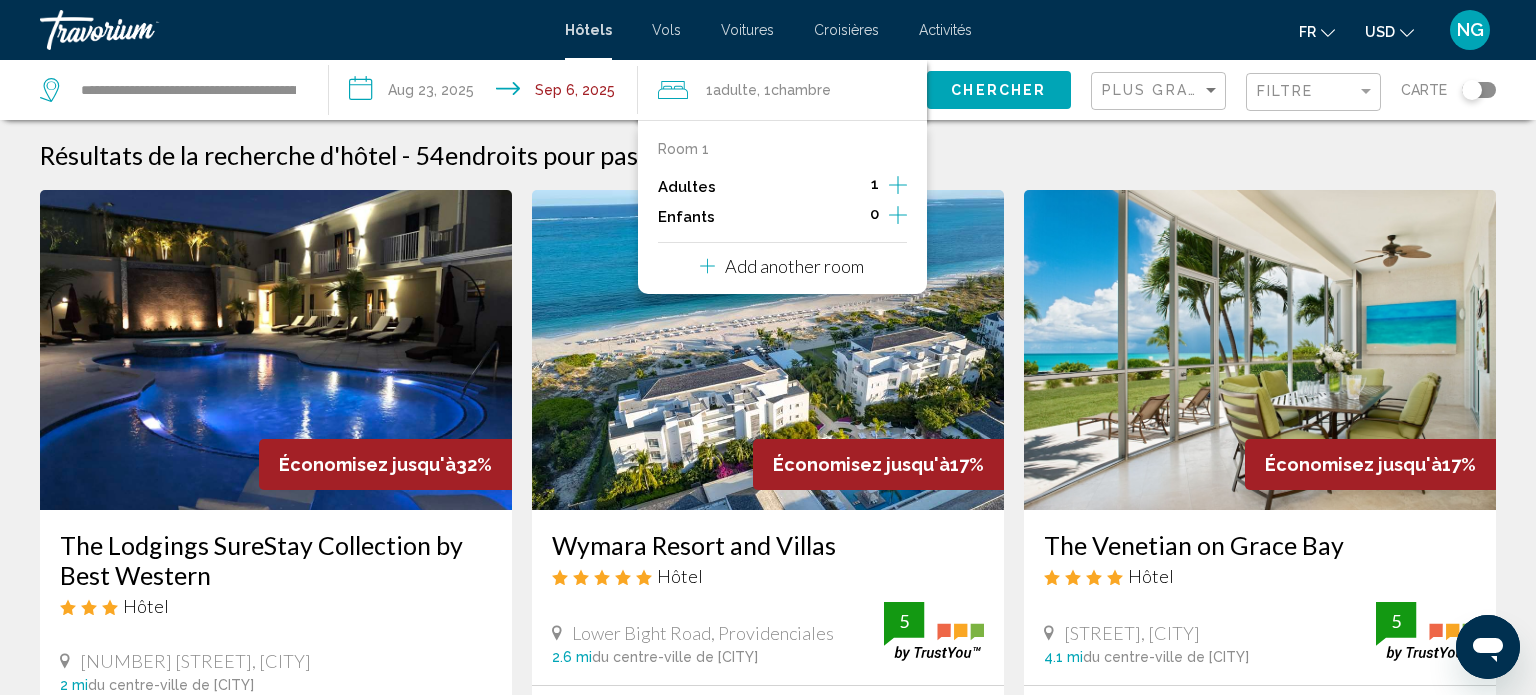 click on "**********" at bounding box center [487, 93] 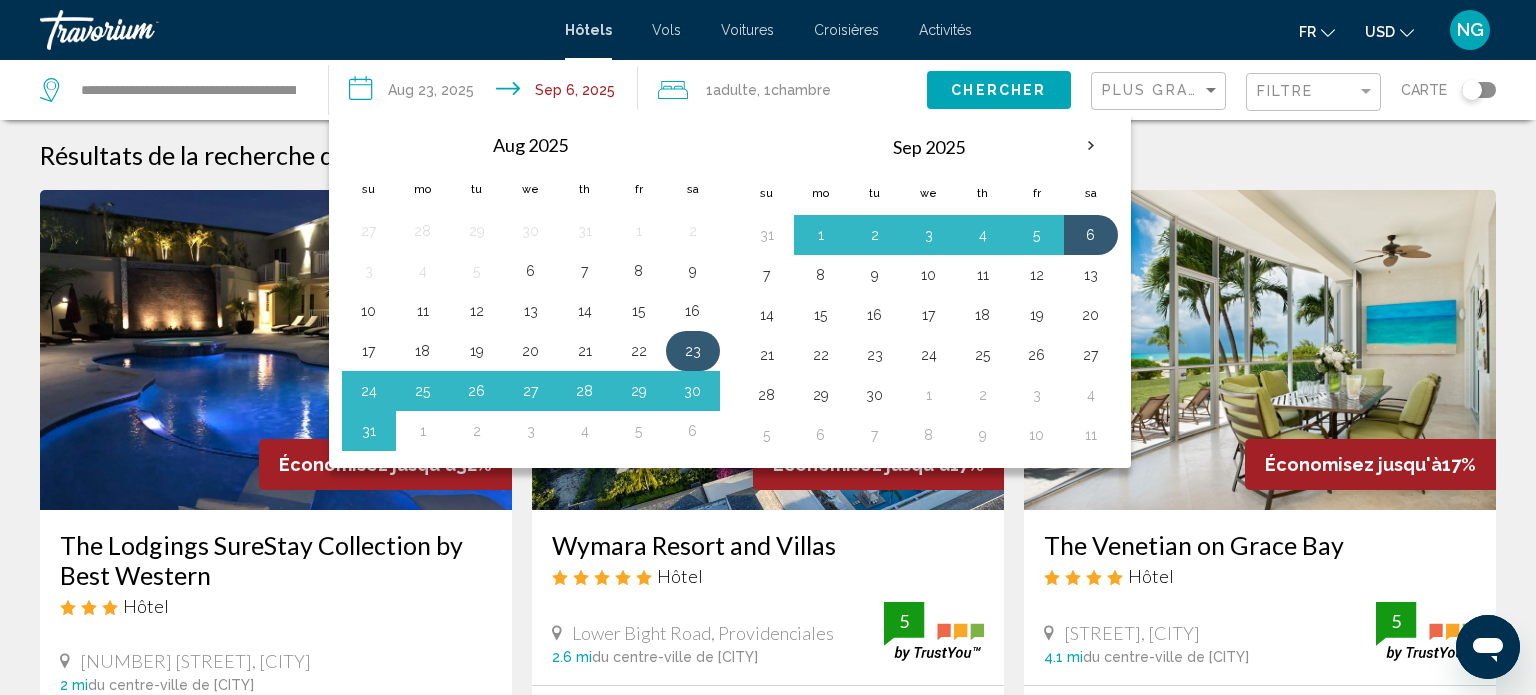 click on "23" at bounding box center (693, 351) 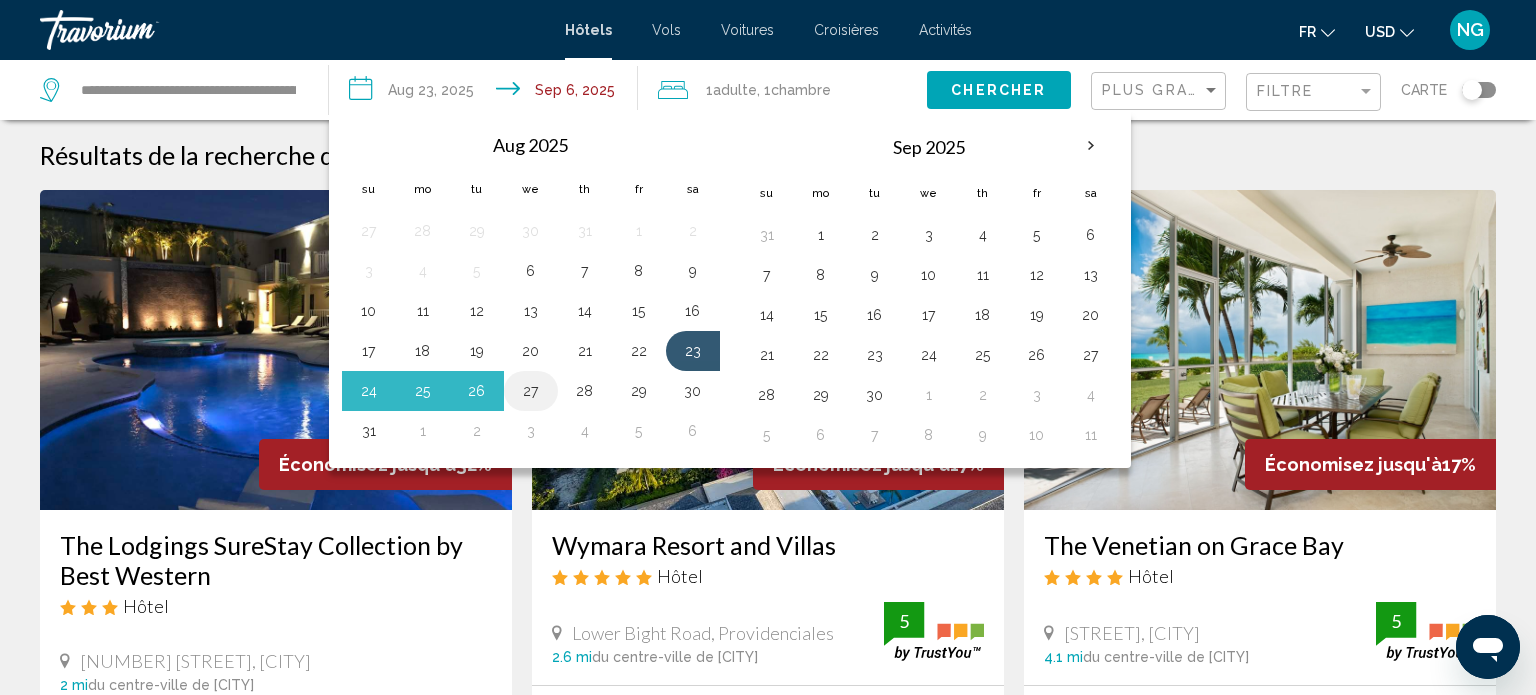 click on "27" at bounding box center (531, 391) 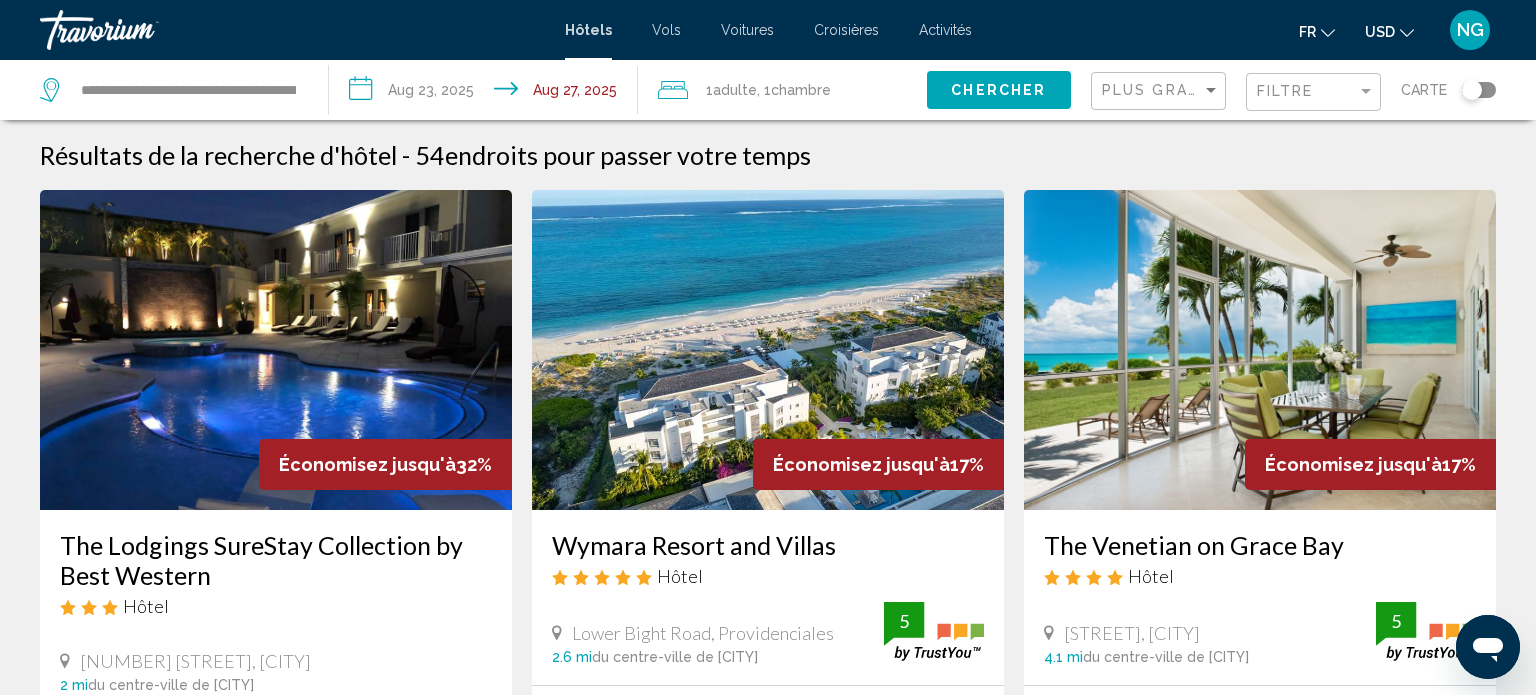 click on "Chercher" 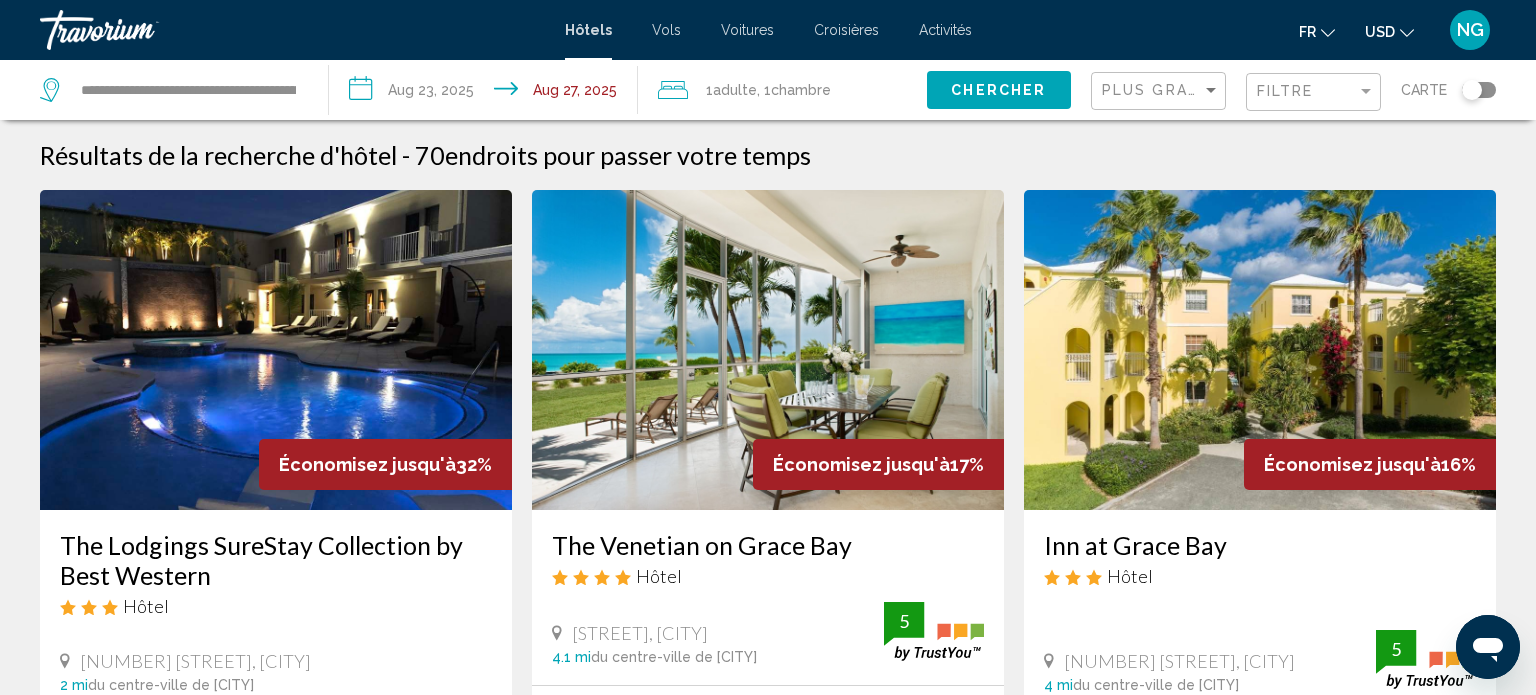 type 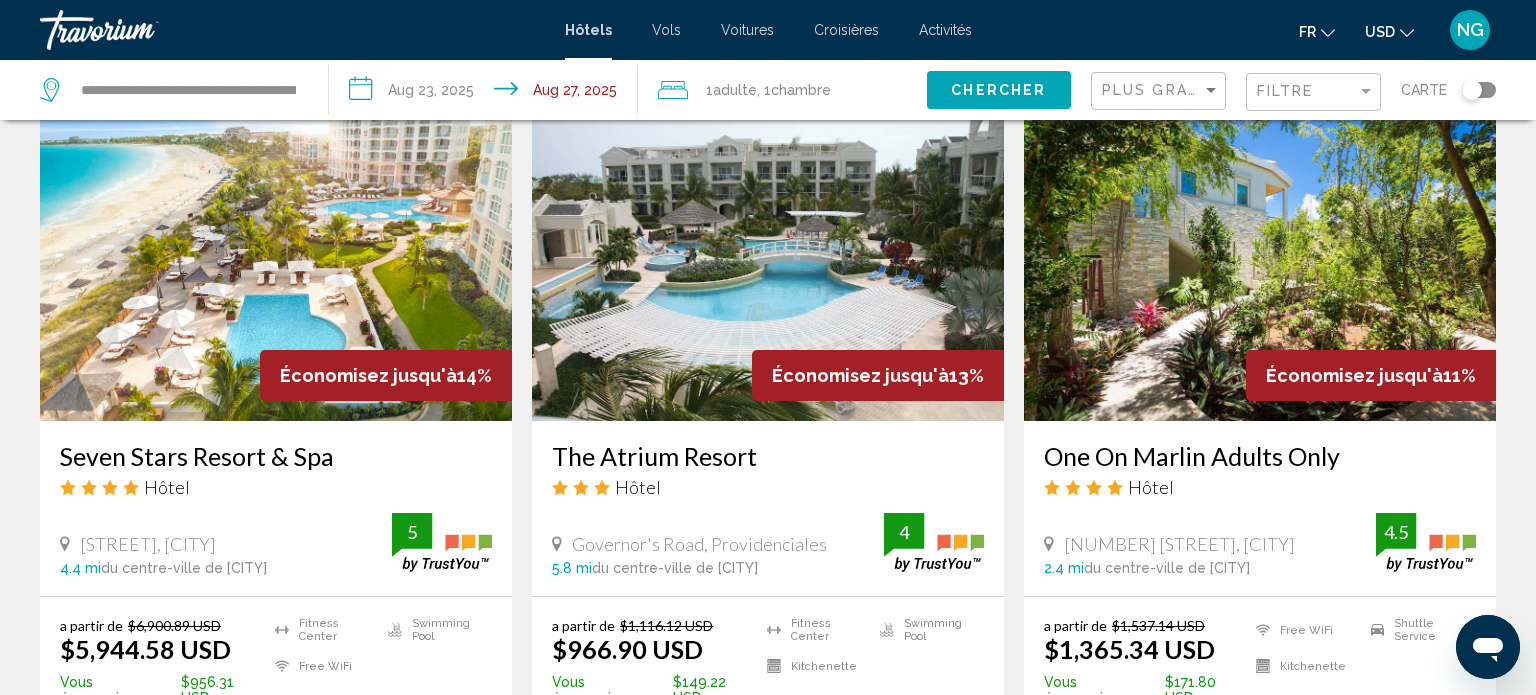 scroll, scrollTop: 800, scrollLeft: 0, axis: vertical 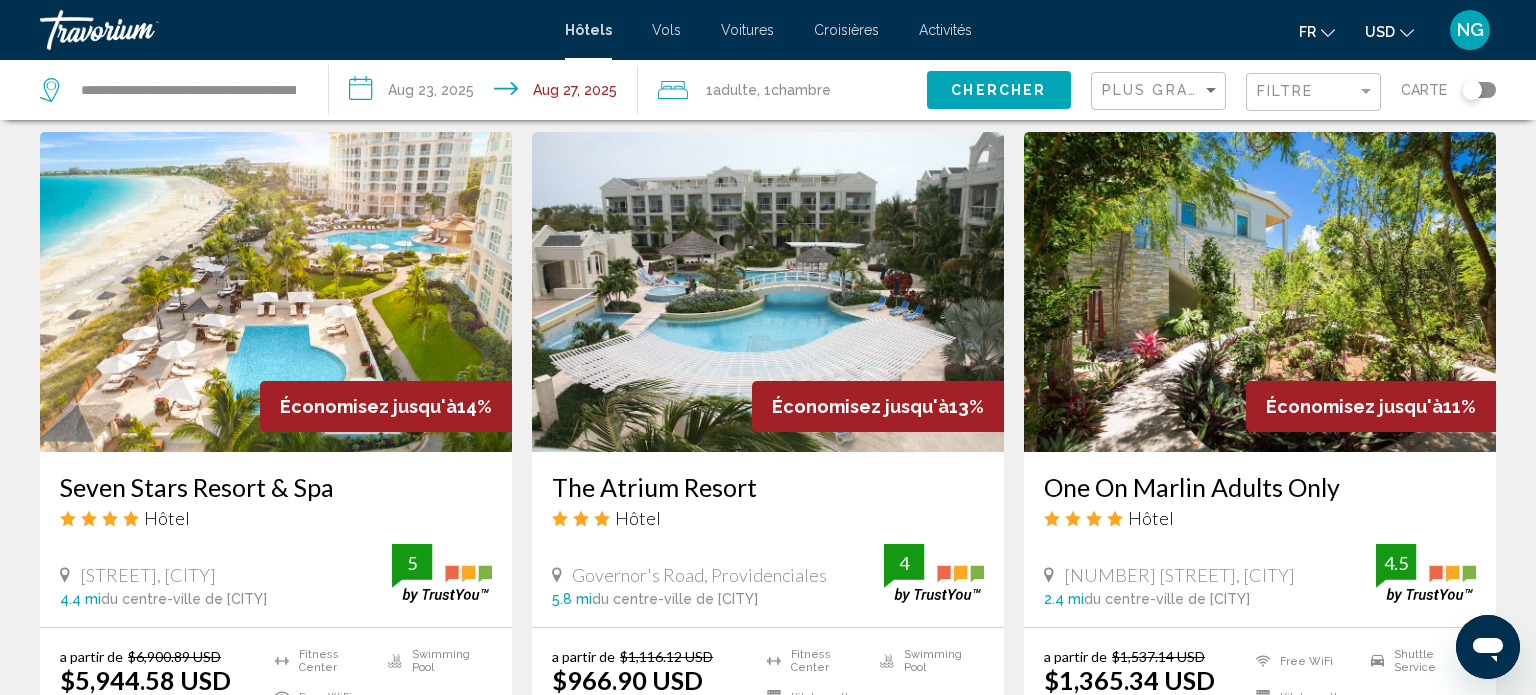 click 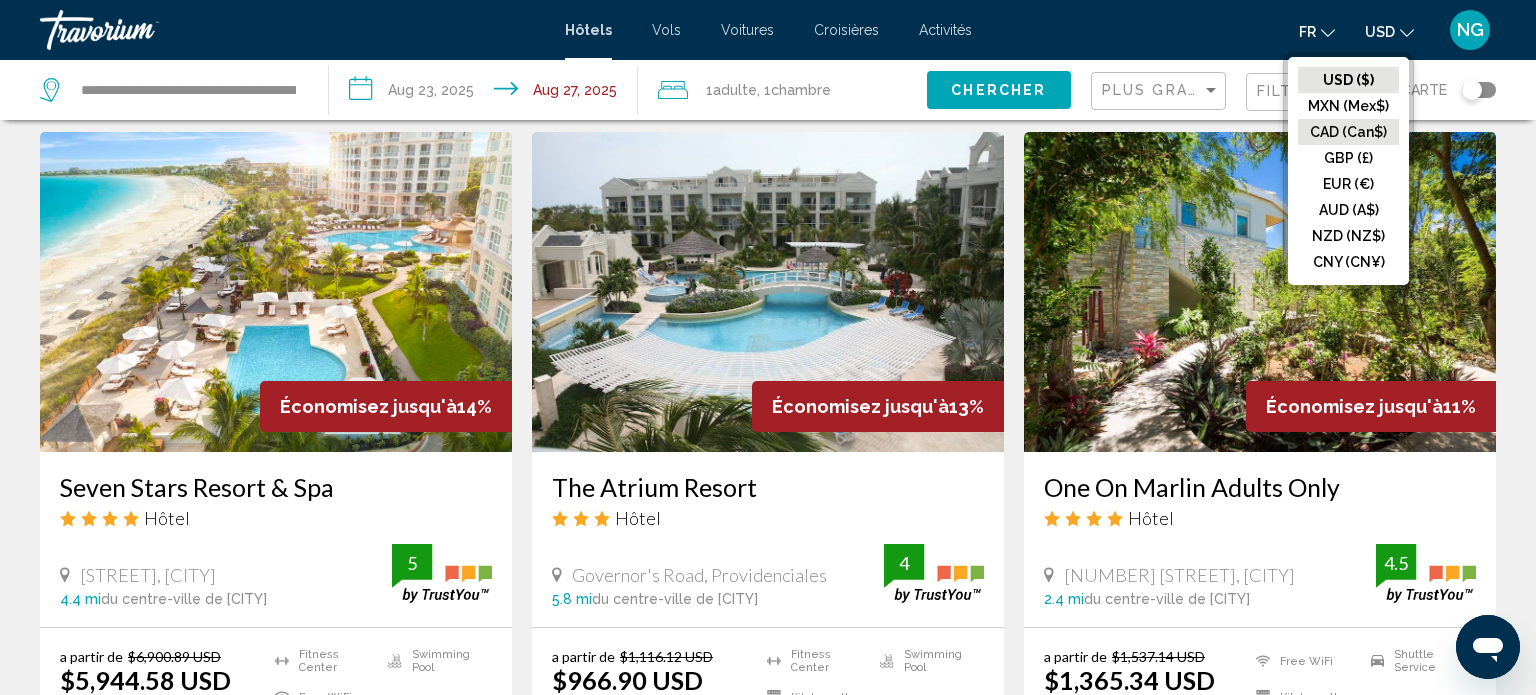 click on "CAD (Can$)" 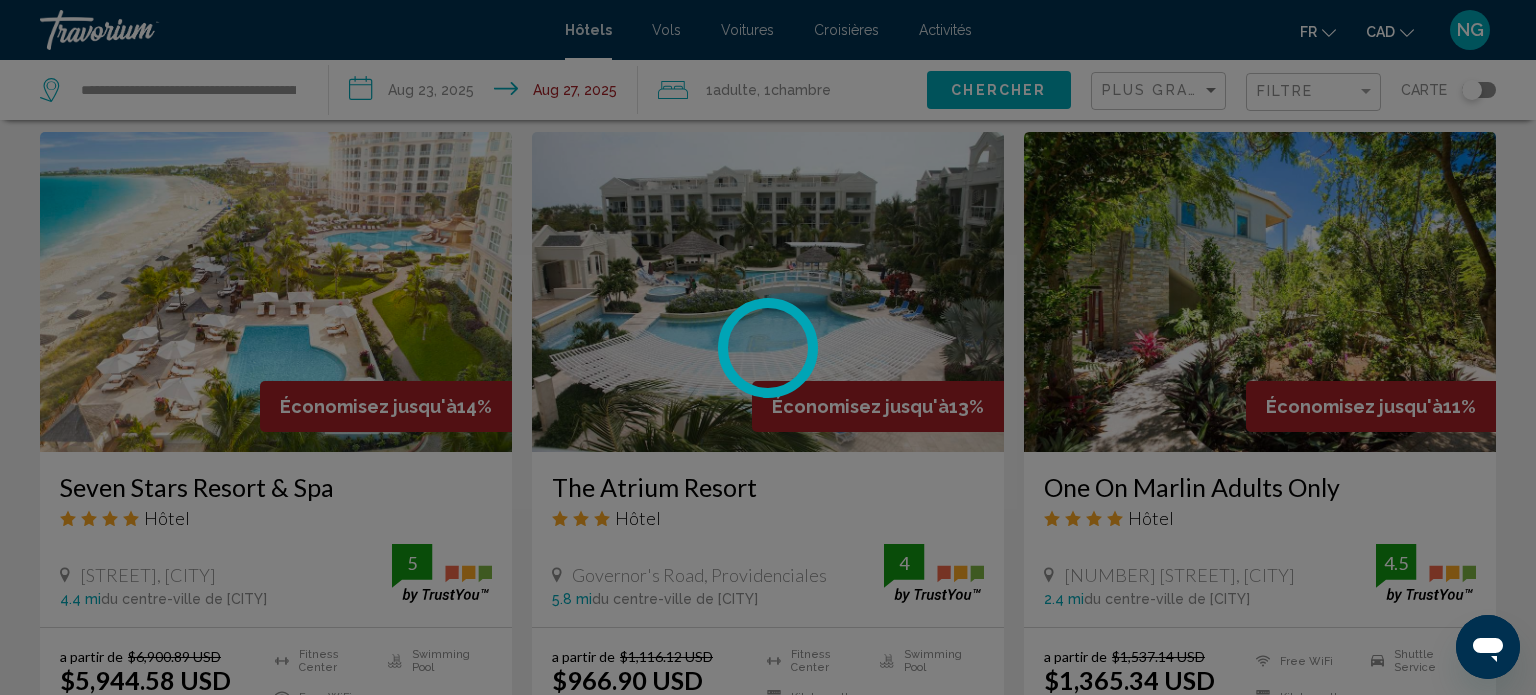 scroll, scrollTop: 0, scrollLeft: 0, axis: both 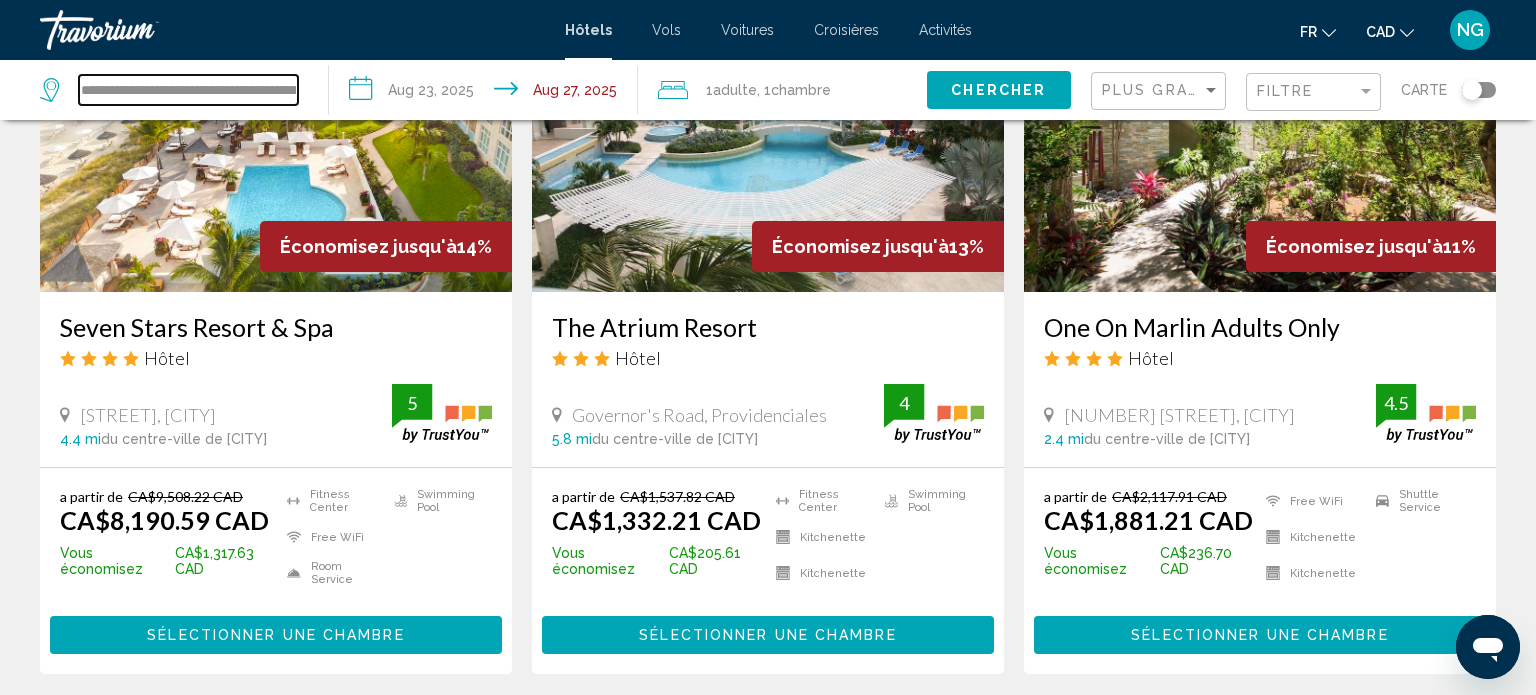 click on "**********" at bounding box center (188, 90) 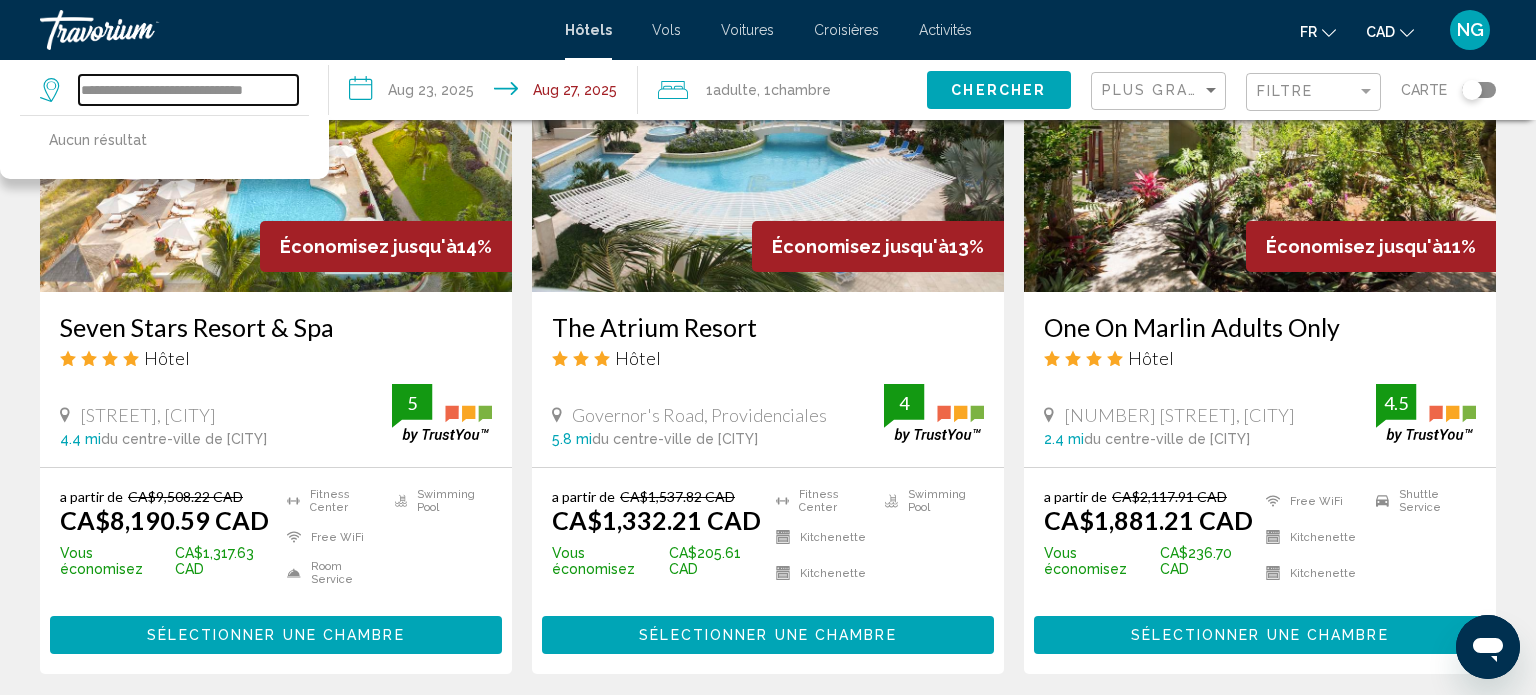 click on "**********" at bounding box center (188, 90) 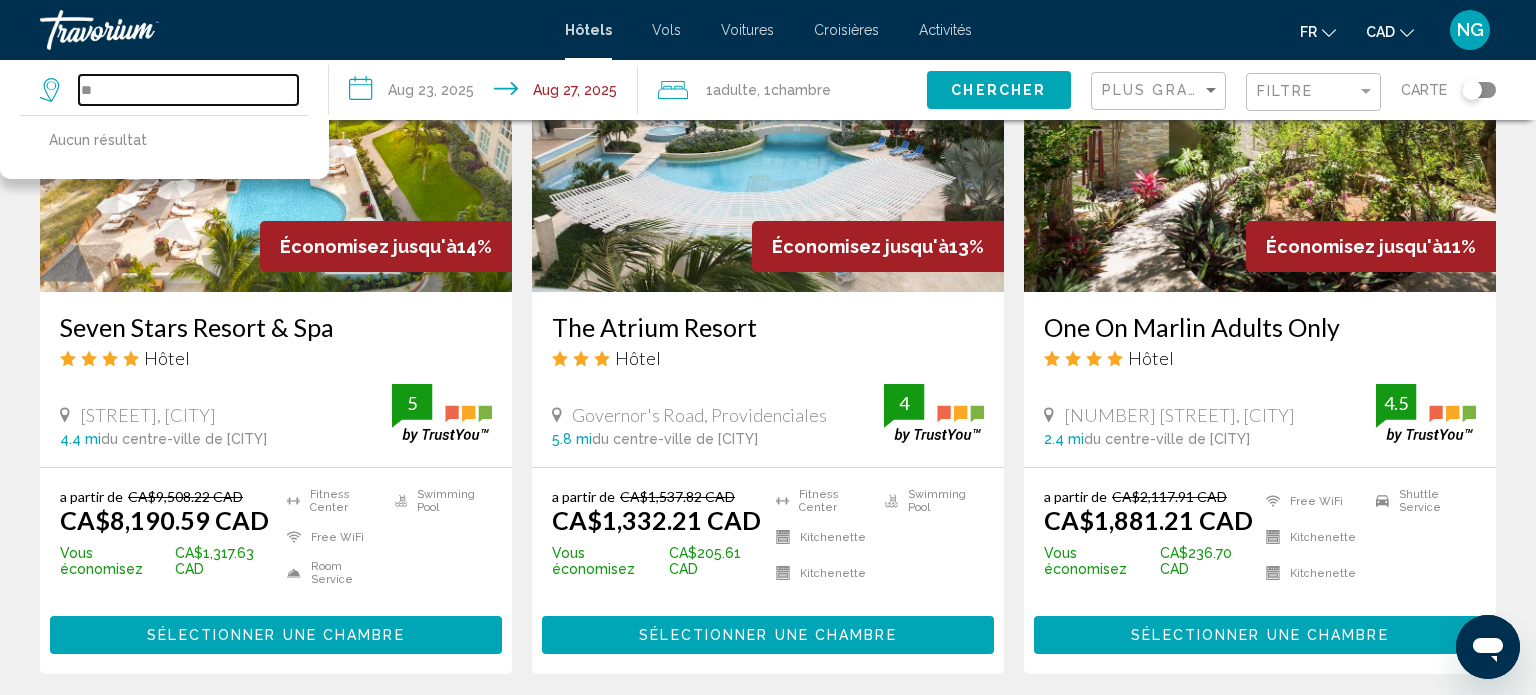 type on "*" 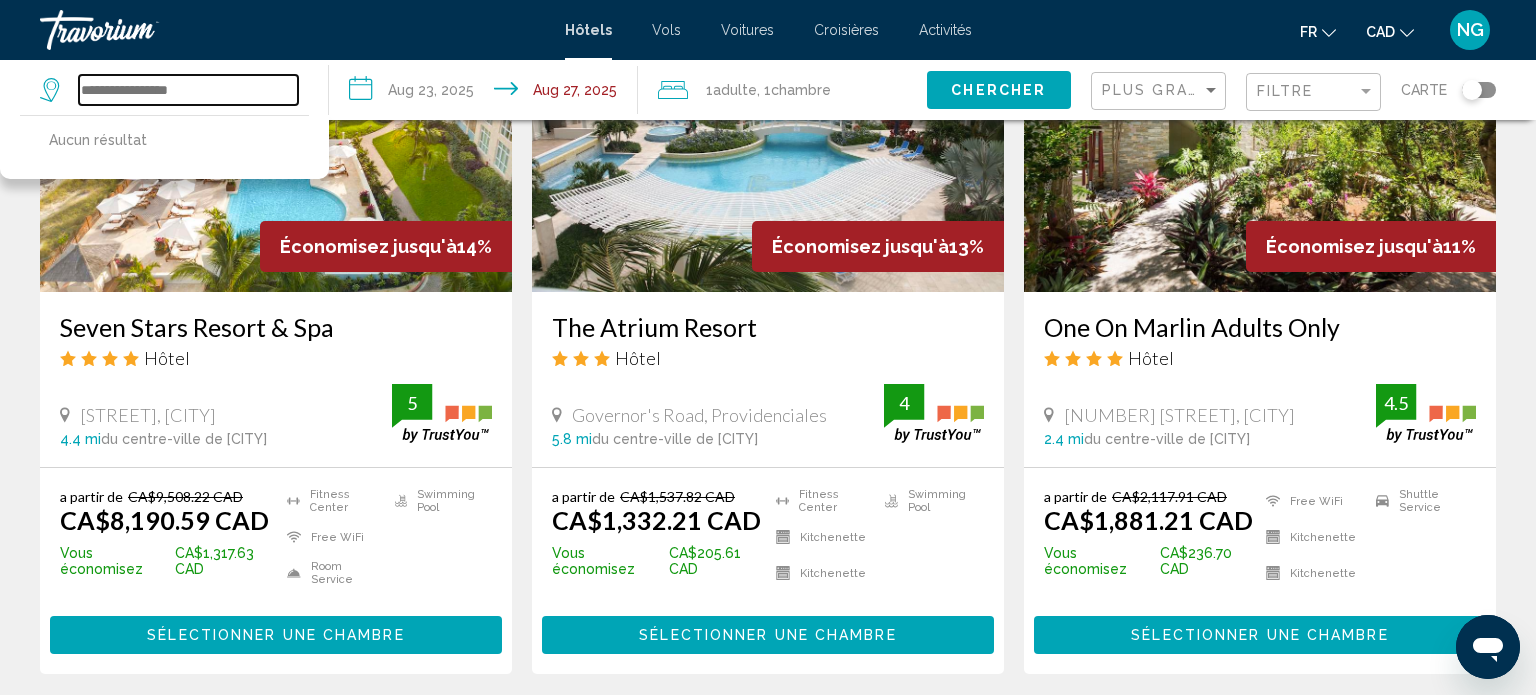 type 